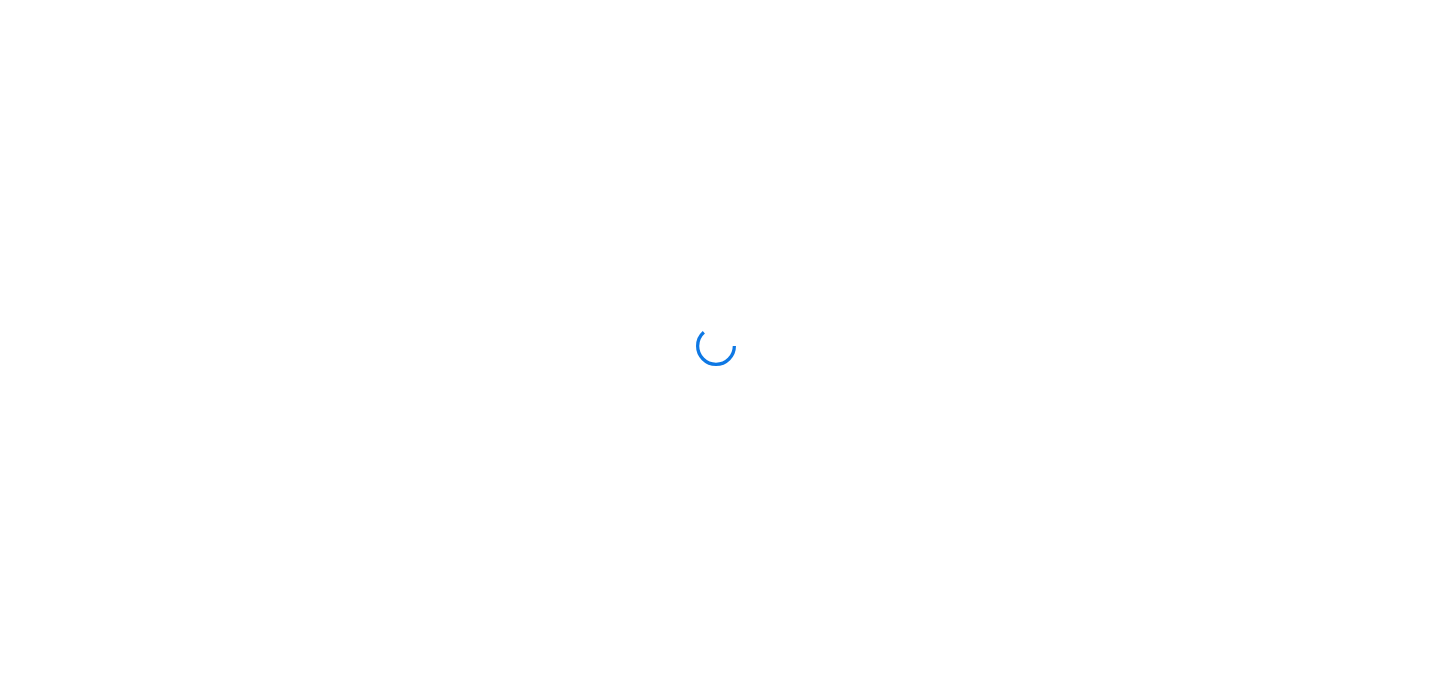 scroll, scrollTop: 0, scrollLeft: 0, axis: both 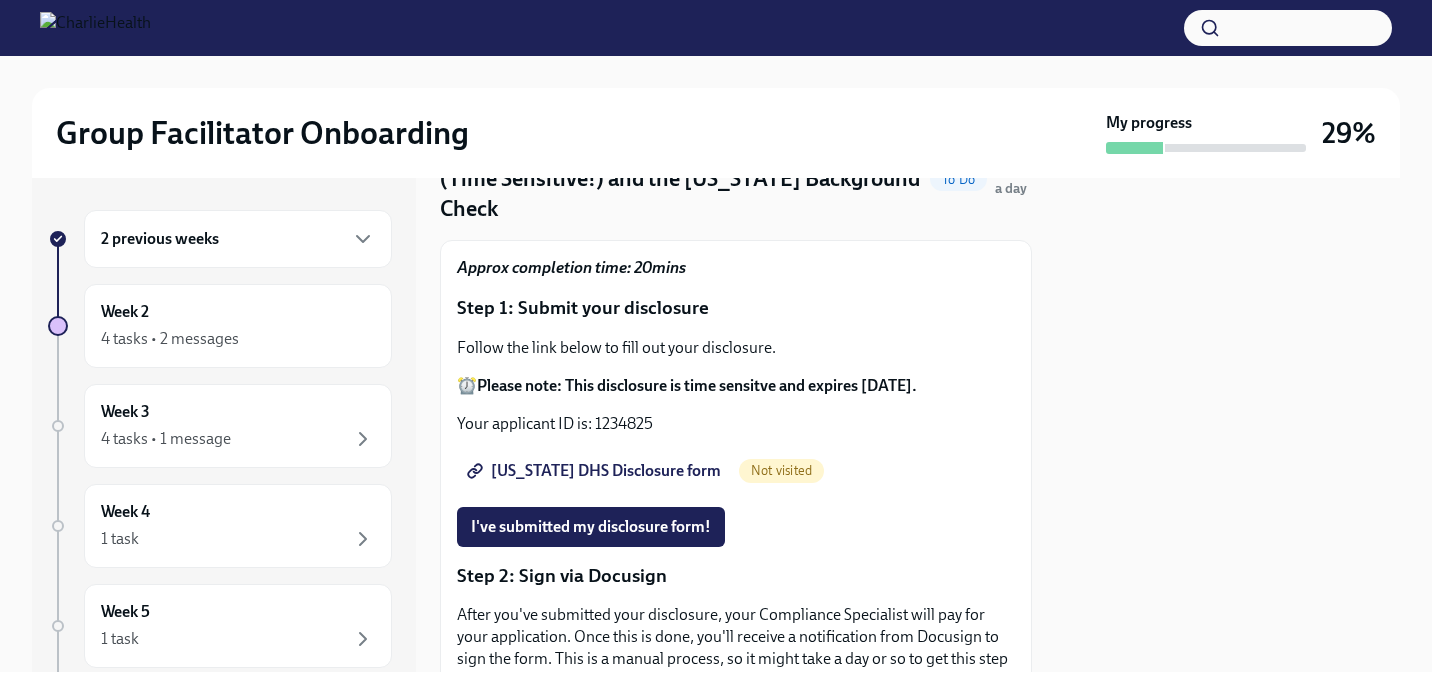 click on "[US_STATE] DHS Disclosure form" at bounding box center [596, 471] 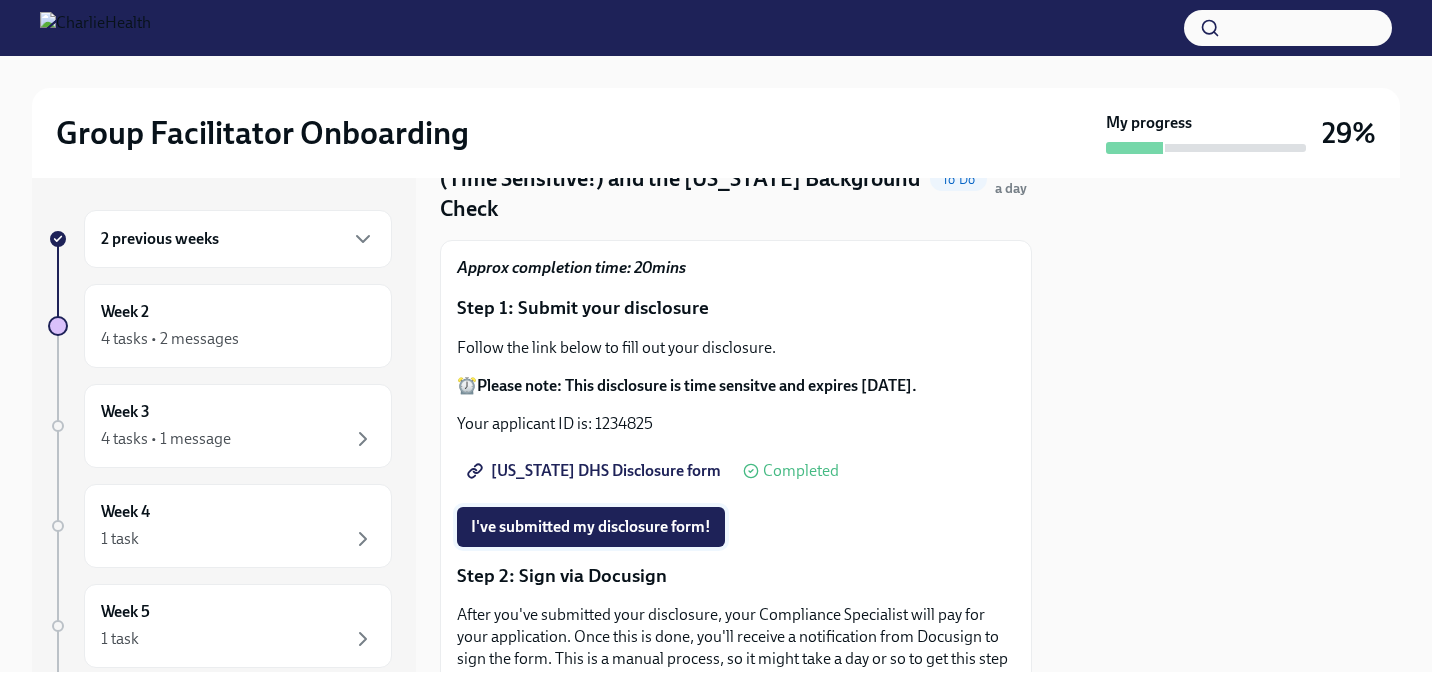 click on "I've submitted my disclosure form!" at bounding box center [591, 527] 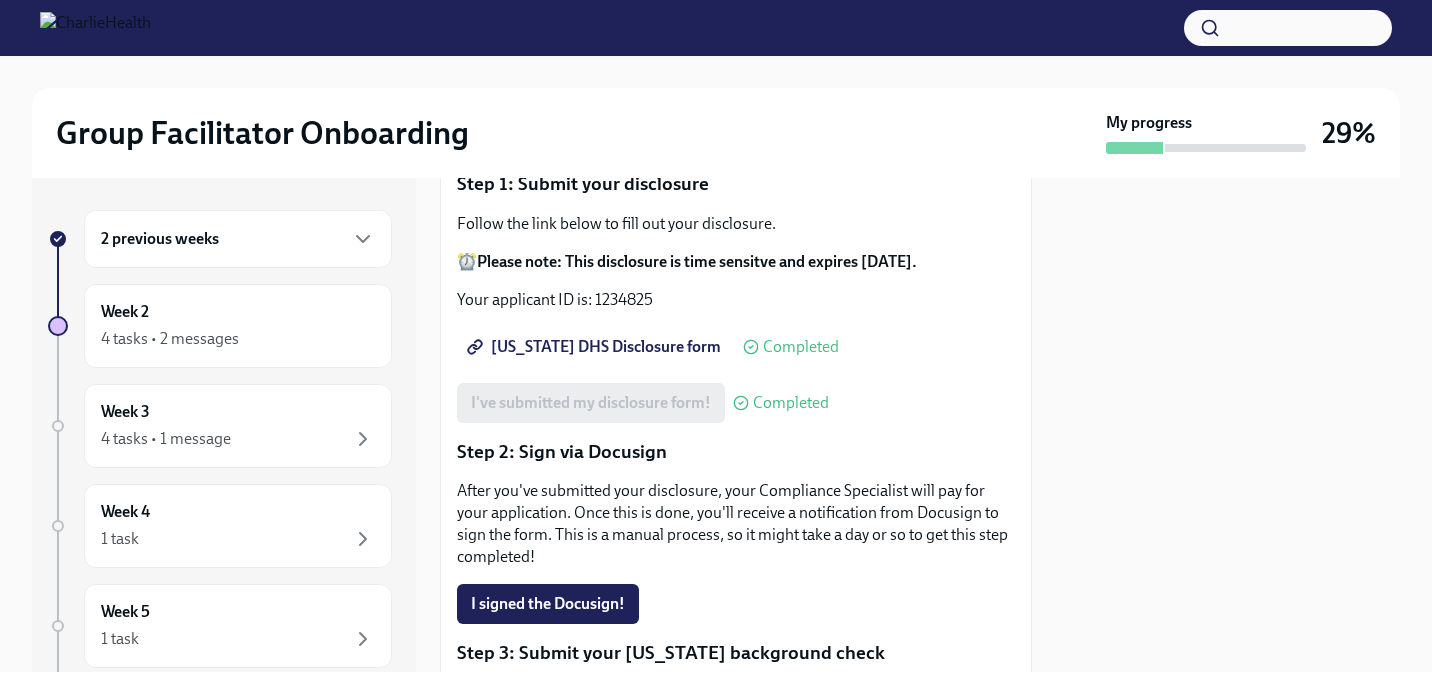 scroll, scrollTop: 352, scrollLeft: 0, axis: vertical 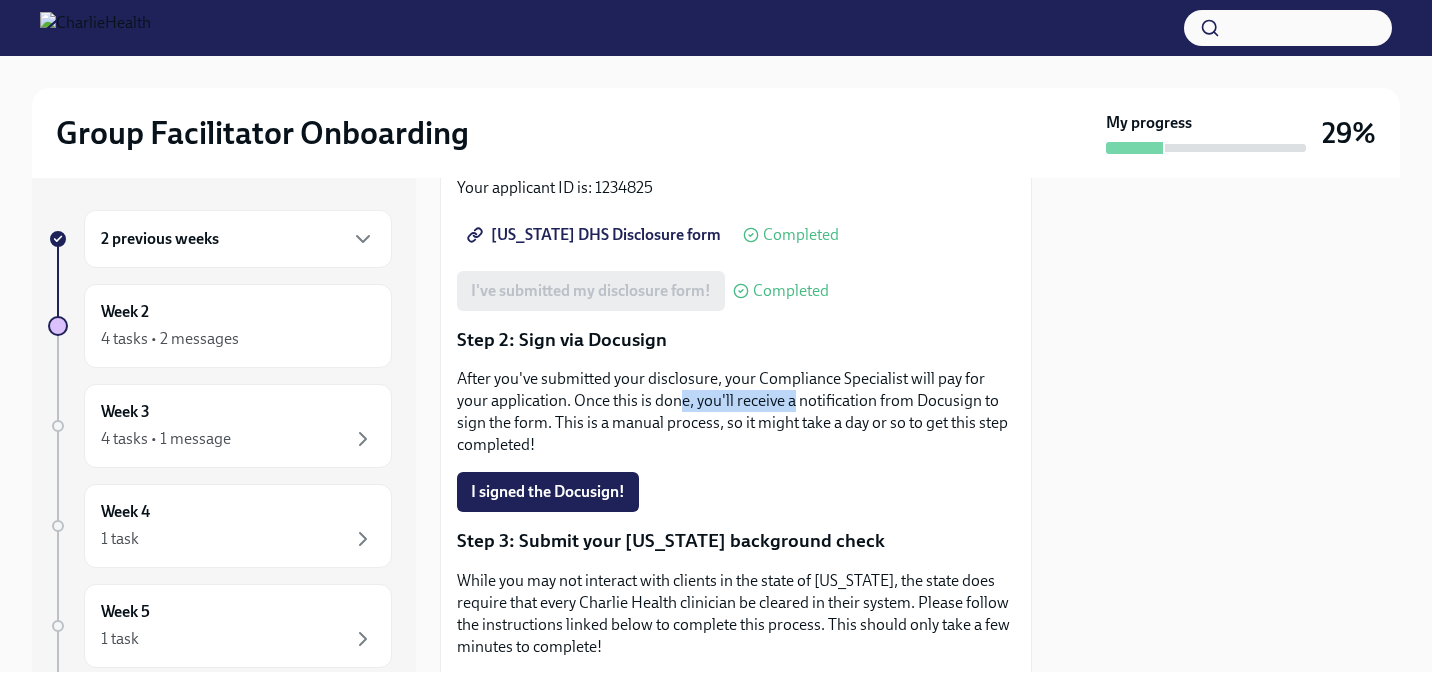 drag, startPoint x: 645, startPoint y: 369, endPoint x: 758, endPoint y: 377, distance: 113.28283 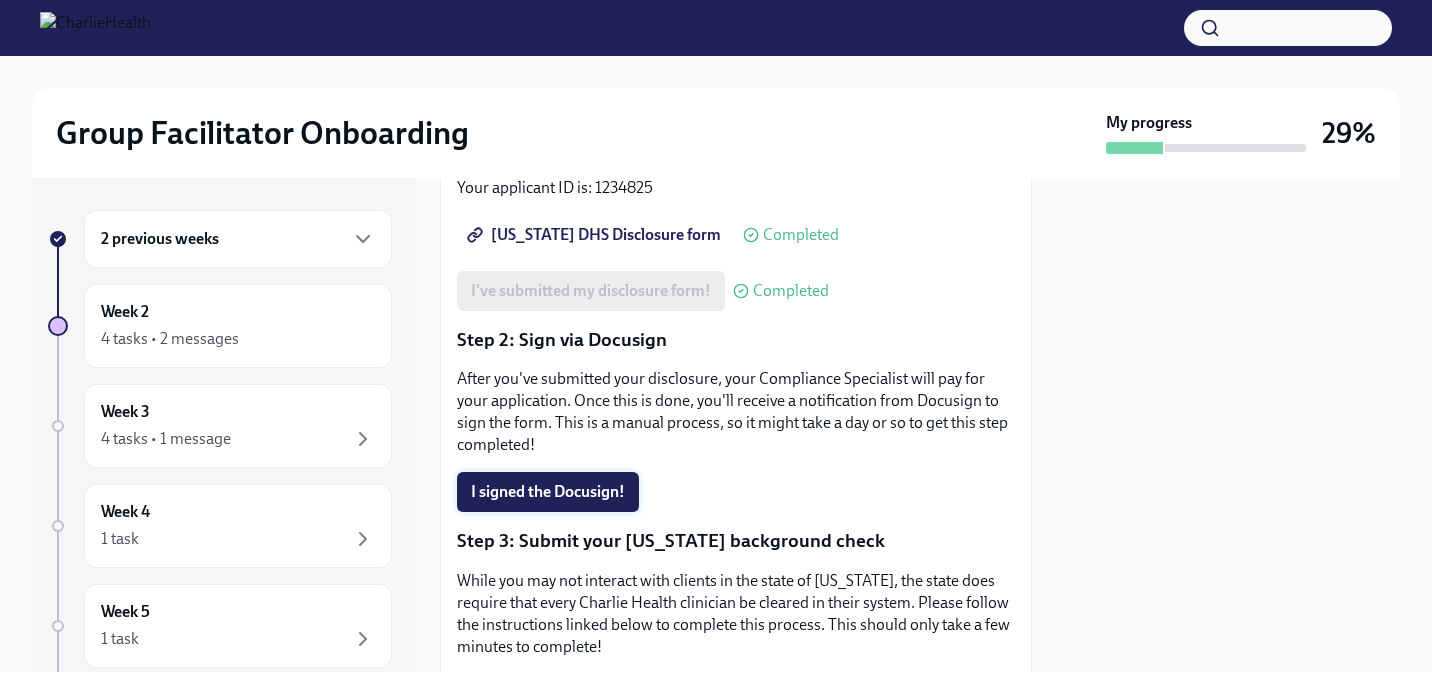 click on "I signed the Docusign!" at bounding box center [548, 492] 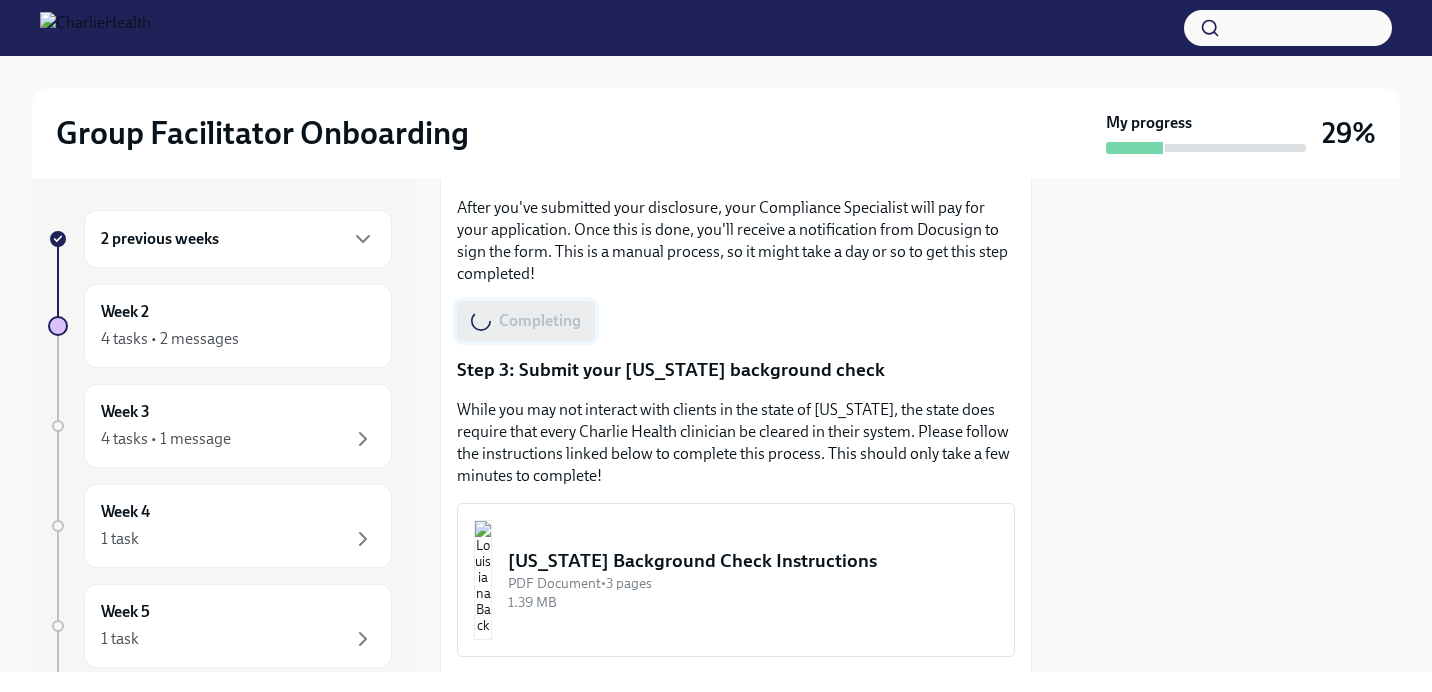 scroll, scrollTop: 525, scrollLeft: 0, axis: vertical 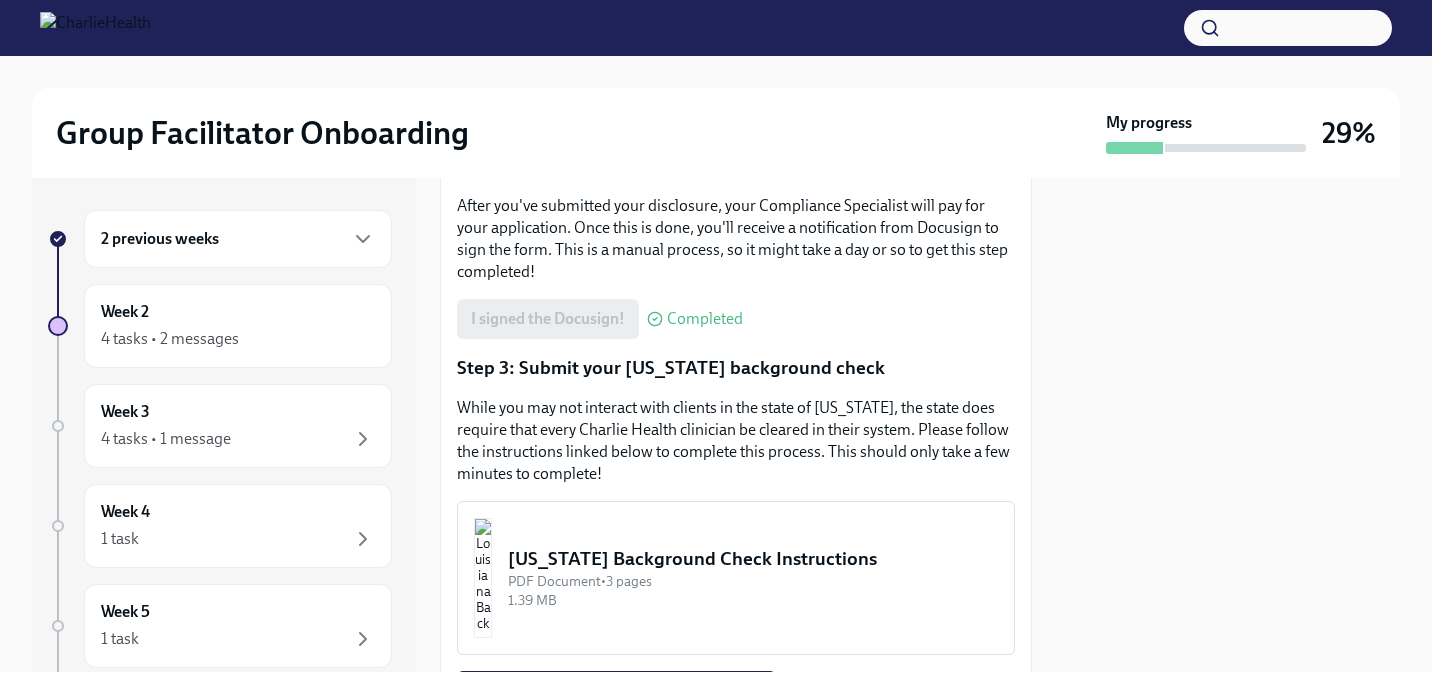 click on "Approx completion time: 20mins Step 1: Submit your disclosure Follow the link below to fill out your disclosure.
⏰   Please note: This disclosure is time sensitve and expires within 5 days.
Your applicant ID is: 1234825 Utah DHS Disclosure form Completed I've submitted my disclosure form! Completed Step 2: Sign via Docusign After you've submitted your disclosure, your Compliance Specialist will pay for your application. Once this is done, you'll receive a notification from Docusign to sign the form. This is a manual process, so it might take a day or so to get this step completed! I signed the Docusign! Completed Step 3: Submit your Louisiana background check While you may not interact with clients in the state of Louisiana, the state does require that every Charlie Health clinician be cleared in their system. Please follow the instructions linked below to complete this process. This should only take a few minutes to complete! Louisiana Background Check Instructions PDF Document  •  3 pages 1.39 MB" at bounding box center [736, 315] 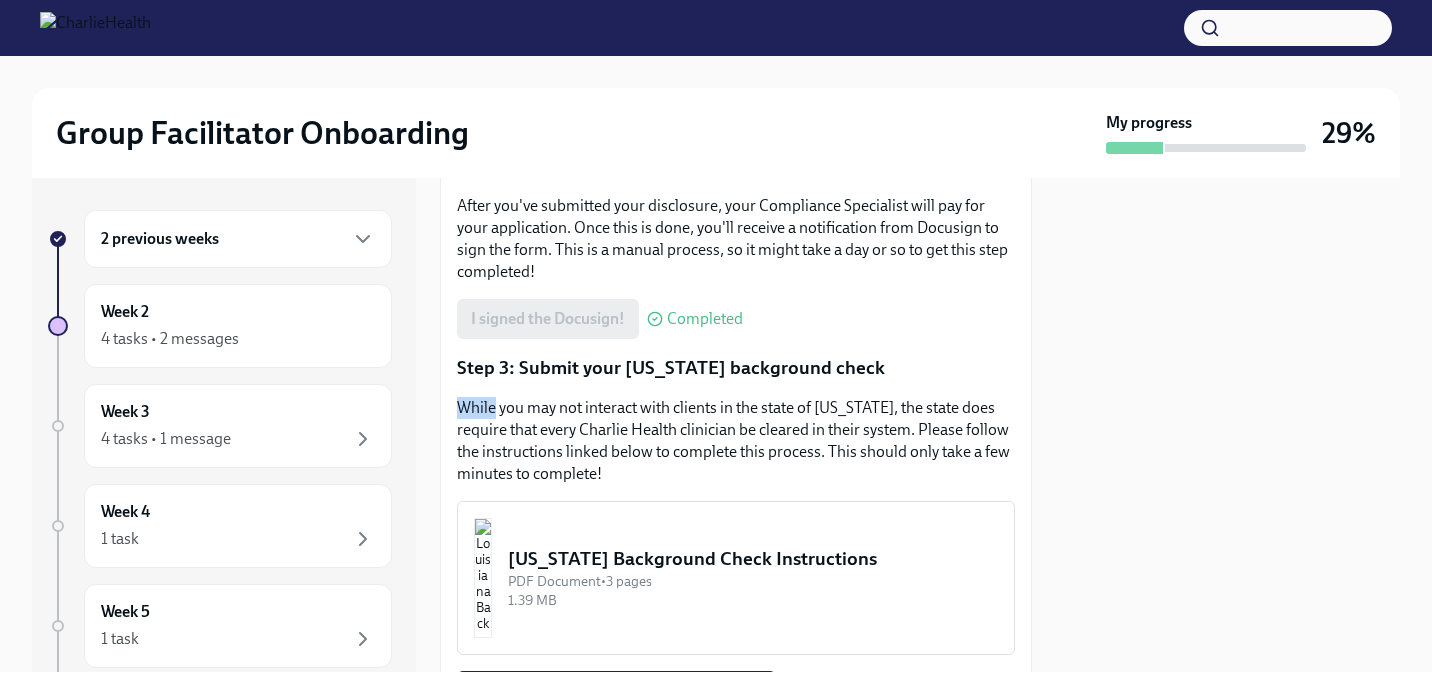 click on "Approx completion time: 20mins Step 1: Submit your disclosure Follow the link below to fill out your disclosure.
⏰   Please note: This disclosure is time sensitve and expires within 5 days.
Your applicant ID is: 1234825 Utah DHS Disclosure form Completed I've submitted my disclosure form! Completed Step 2: Sign via Docusign After you've submitted your disclosure, your Compliance Specialist will pay for your application. Once this is done, you'll receive a notification from Docusign to sign the form. This is a manual process, so it might take a day or so to get this step completed! I signed the Docusign! Completed Step 3: Submit your Louisiana background check While you may not interact with clients in the state of Louisiana, the state does require that every Charlie Health clinician be cleared in their system. Please follow the instructions linked below to complete this process. This should only take a few minutes to complete! Louisiana Background Check Instructions PDF Document  •  3 pages 1.39 MB" at bounding box center (736, 315) 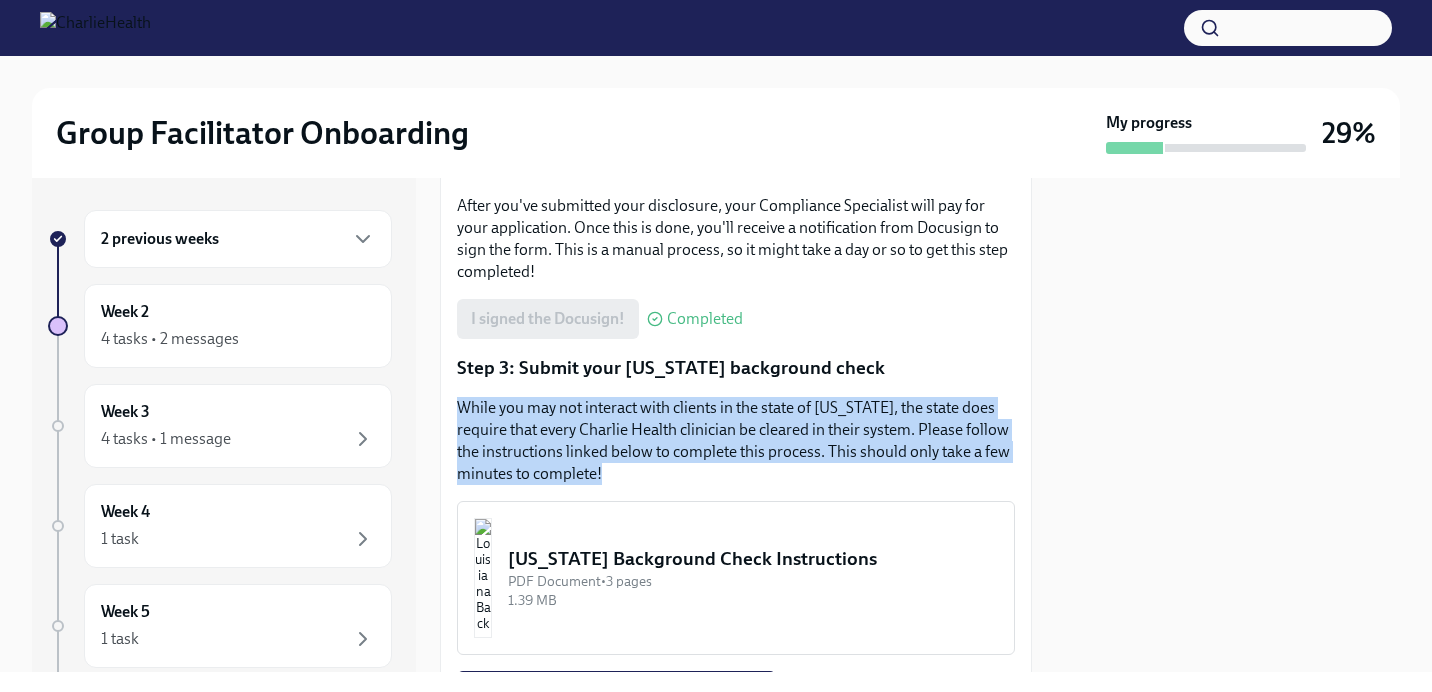 click on "Approx completion time: 20mins Step 1: Submit your disclosure Follow the link below to fill out your disclosure.
⏰   Please note: This disclosure is time sensitve and expires within 5 days.
Your applicant ID is: 1234825 Utah DHS Disclosure form Completed I've submitted my disclosure form! Completed Step 2: Sign via Docusign After you've submitted your disclosure, your Compliance Specialist will pay for your application. Once this is done, you'll receive a notification from Docusign to sign the form. This is a manual process, so it might take a day or so to get this step completed! I signed the Docusign! Completed Step 3: Submit your Louisiana background check While you may not interact with clients in the state of Louisiana, the state does require that every Charlie Health clinician be cleared in their system. Please follow the instructions linked below to complete this process. This should only take a few minutes to complete! Louisiana Background Check Instructions PDF Document  •  3 pages 1.39 MB" at bounding box center (736, 315) 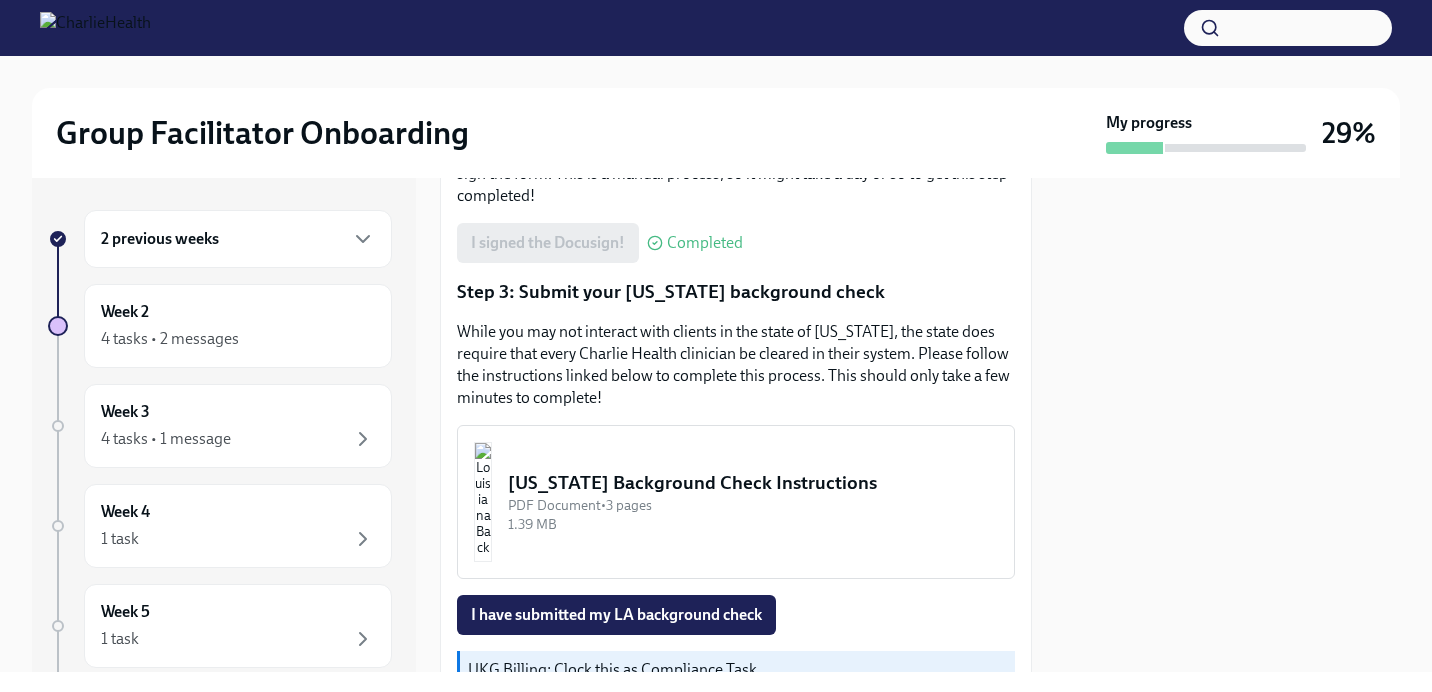 scroll, scrollTop: 626, scrollLeft: 0, axis: vertical 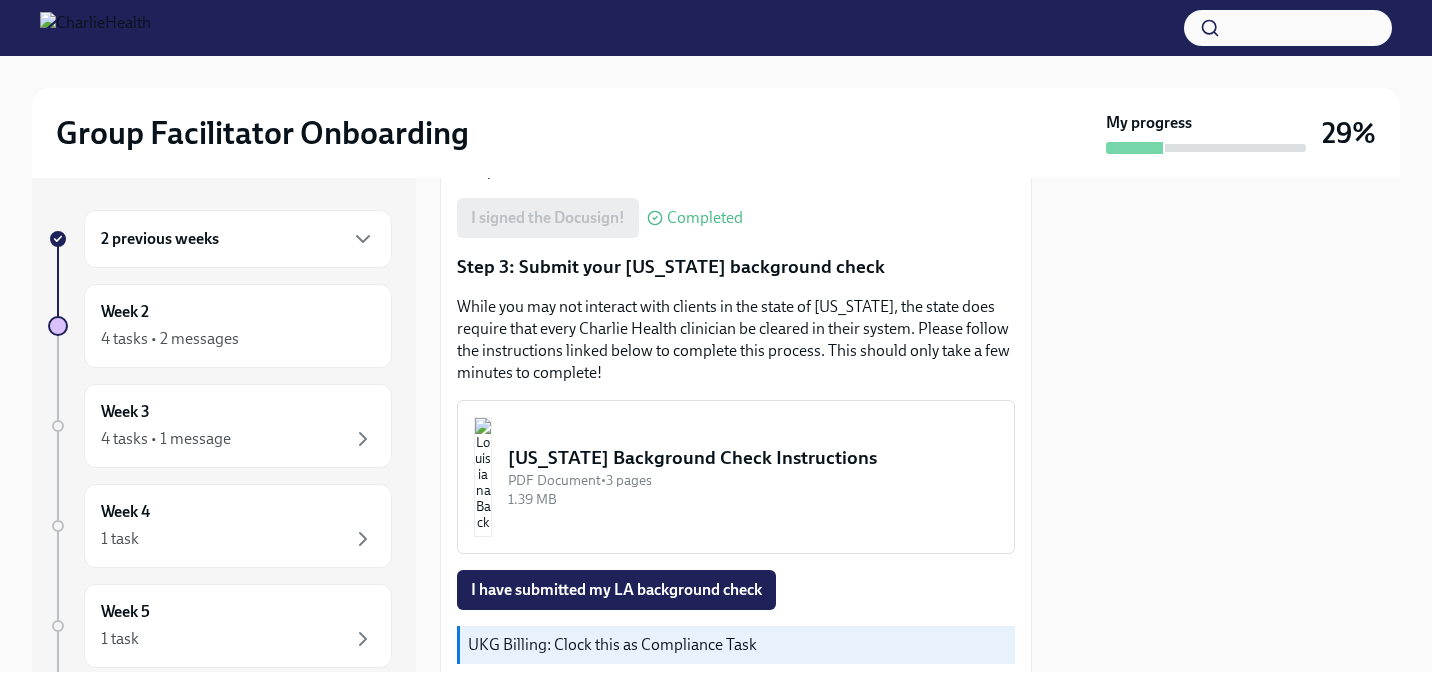 click on "[US_STATE] Background Check Instructions" at bounding box center [753, 458] 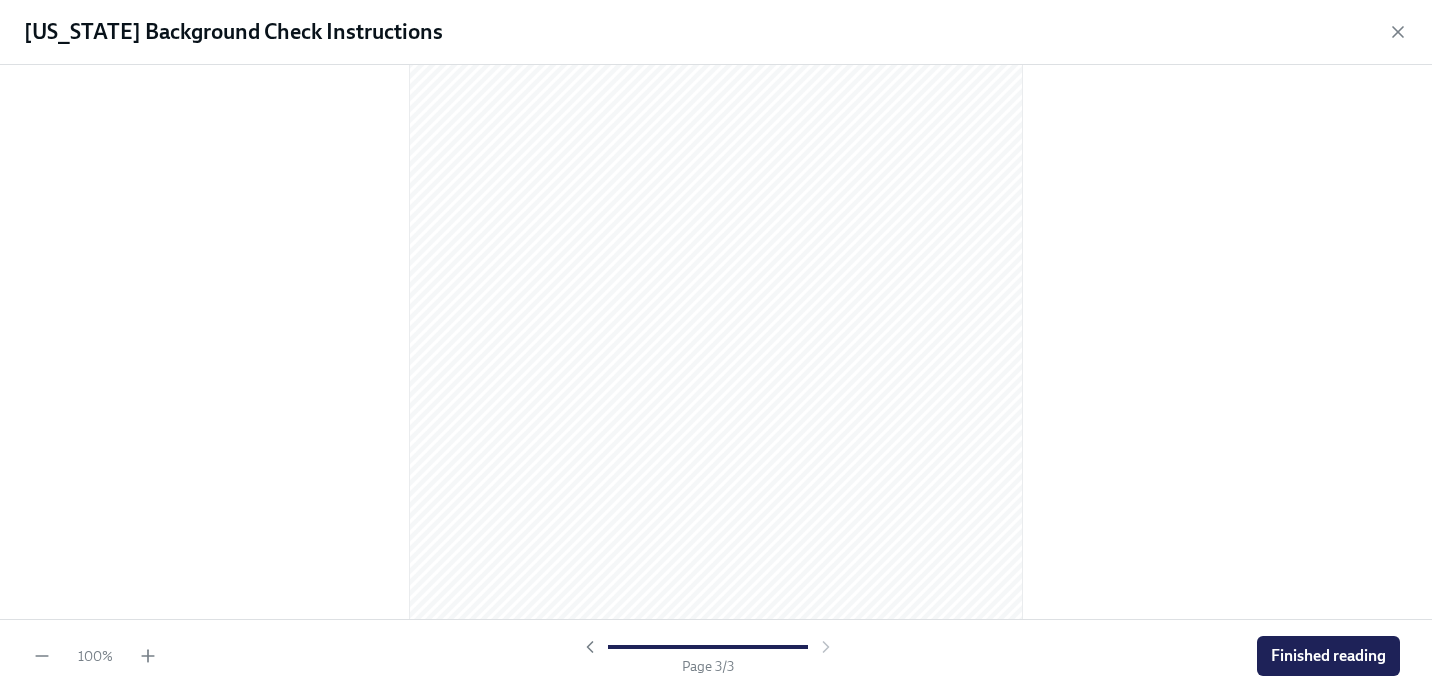 scroll, scrollTop: 0, scrollLeft: 0, axis: both 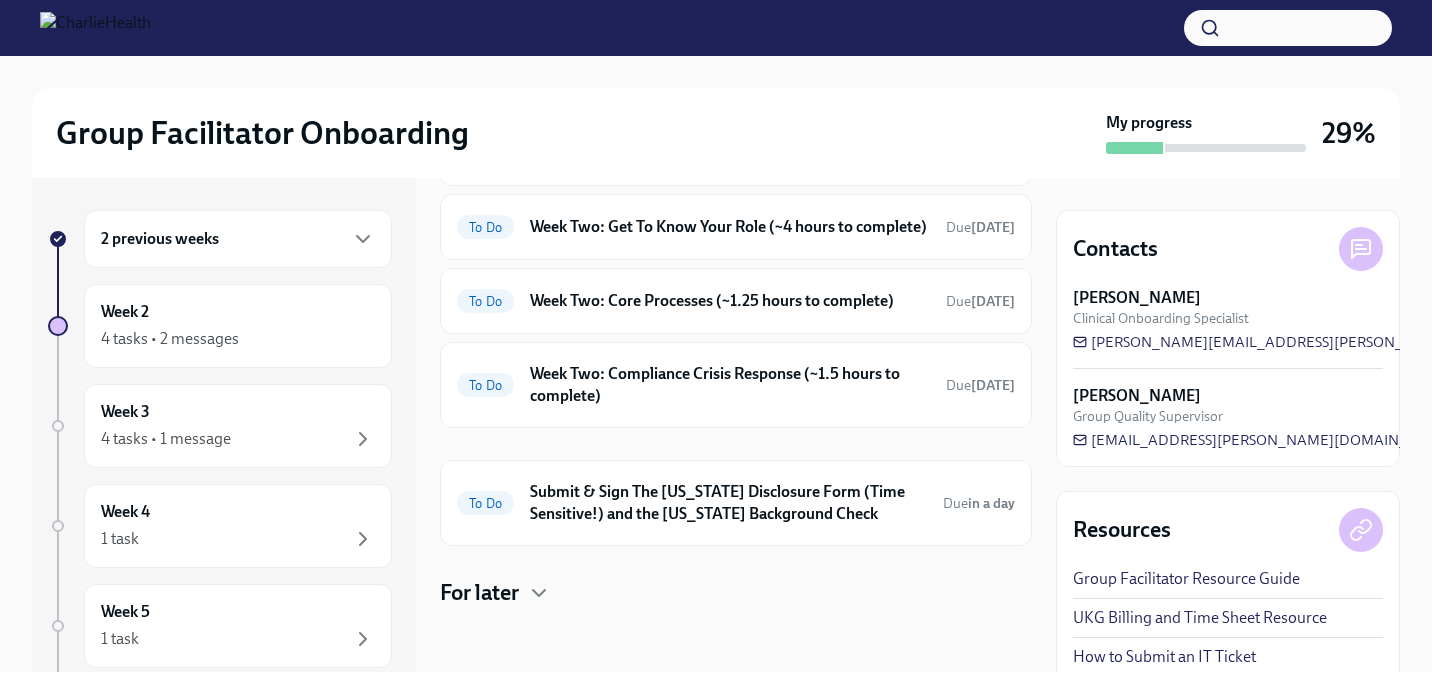 click on "For later" at bounding box center [479, 593] 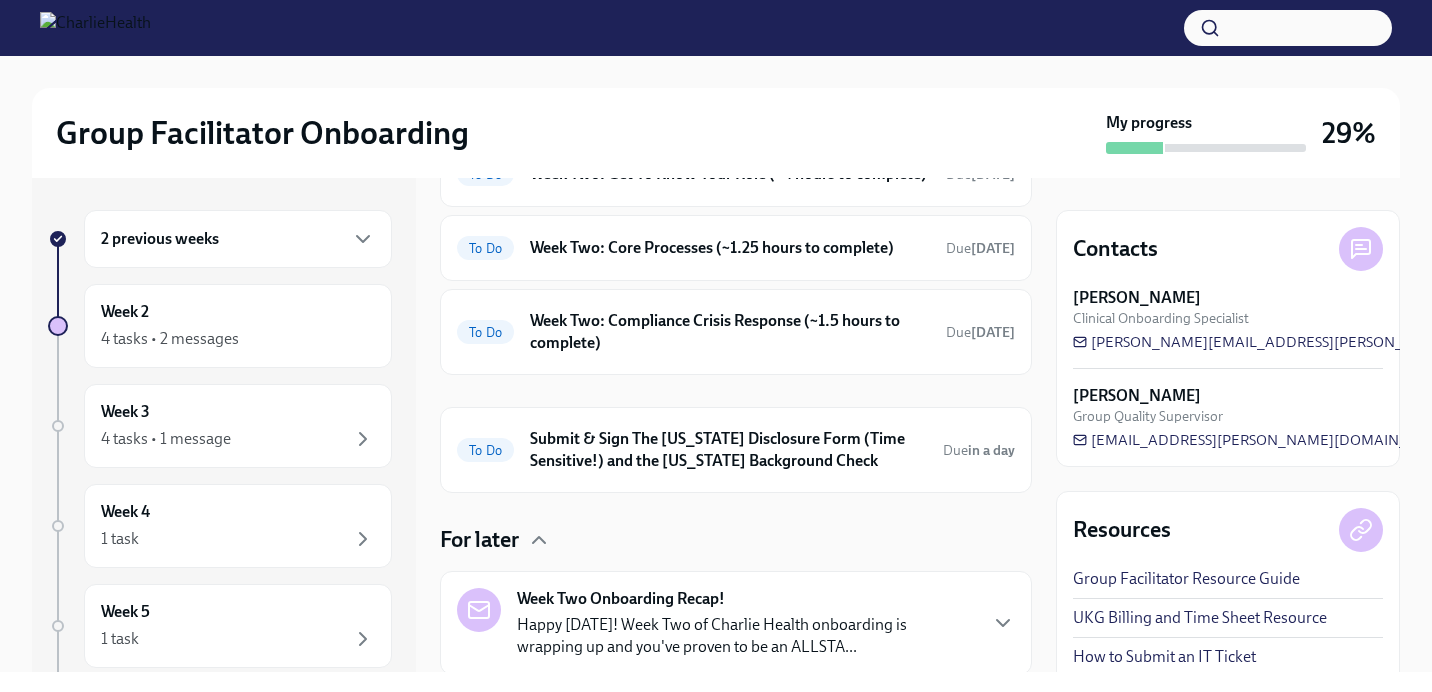 scroll, scrollTop: 217, scrollLeft: 0, axis: vertical 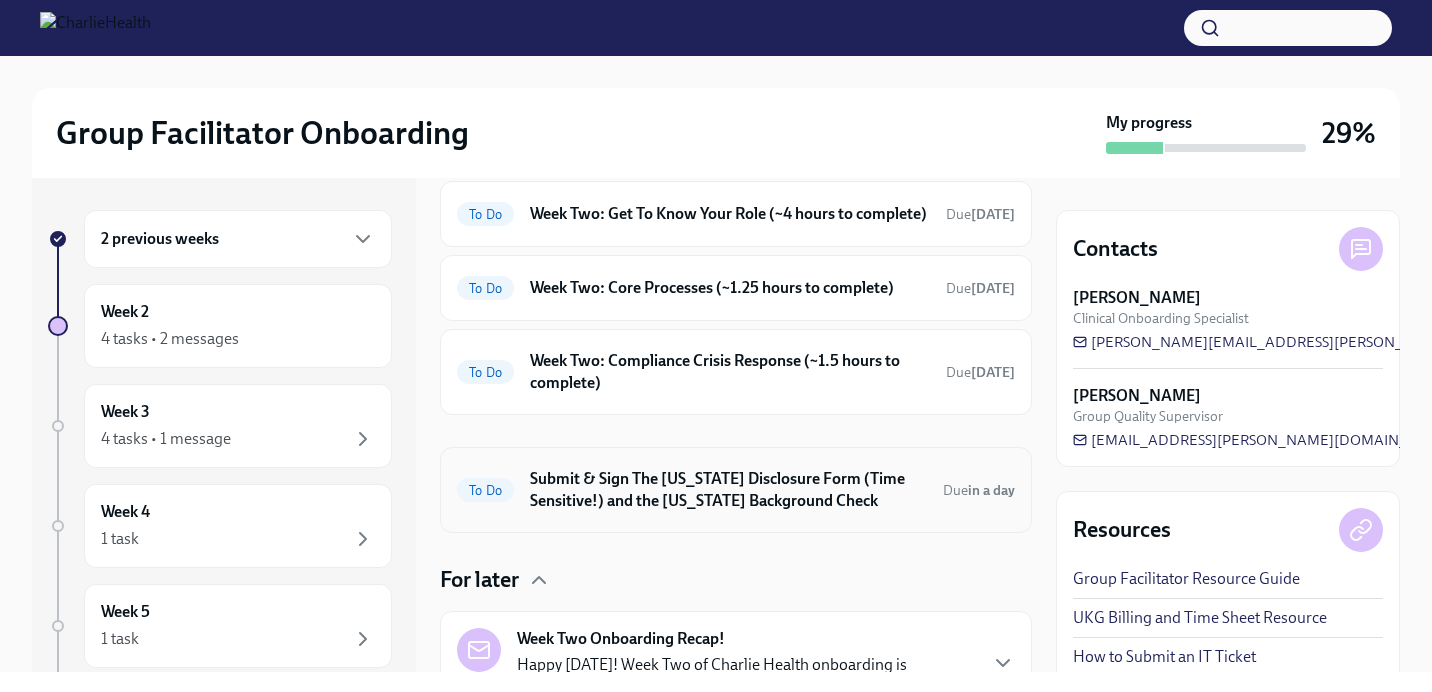 click on "Submit & Sign The [US_STATE] Disclosure Form (Time Sensitive!) and the [US_STATE] Background Check" at bounding box center (728, 490) 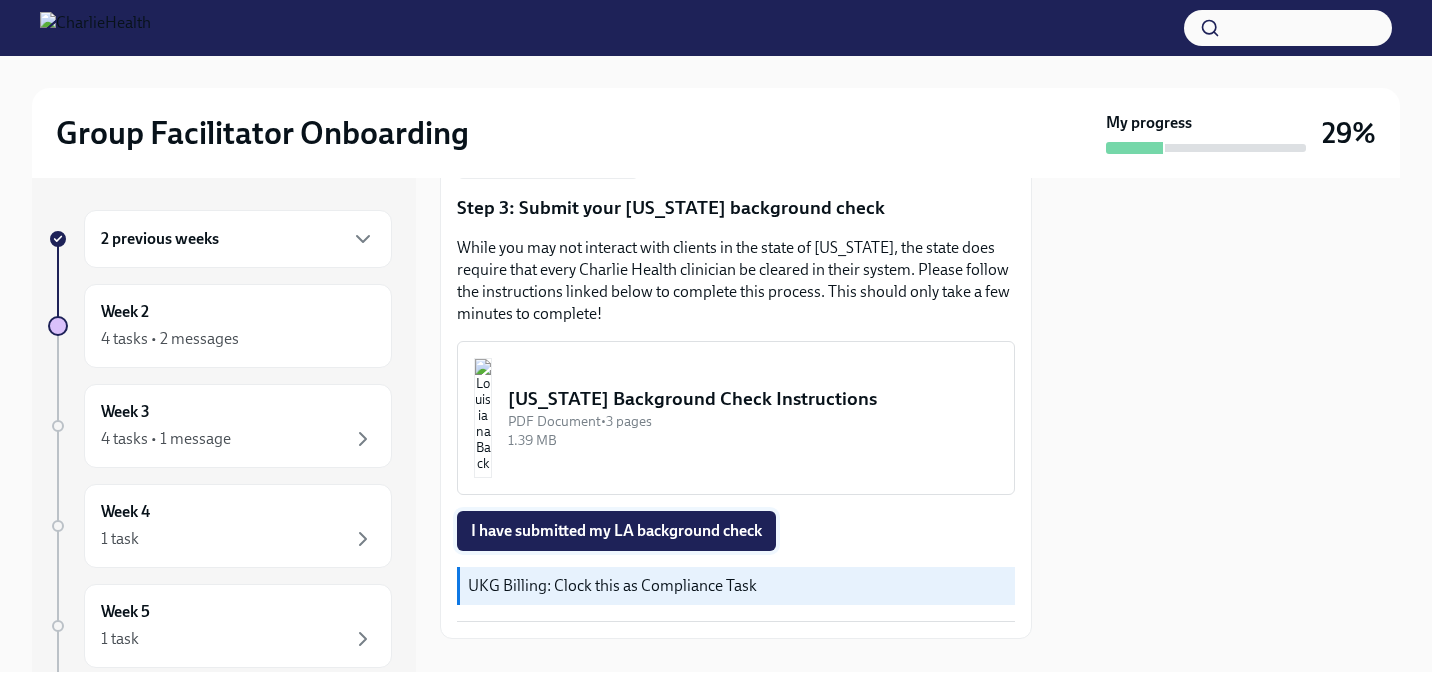 scroll, scrollTop: 684, scrollLeft: 0, axis: vertical 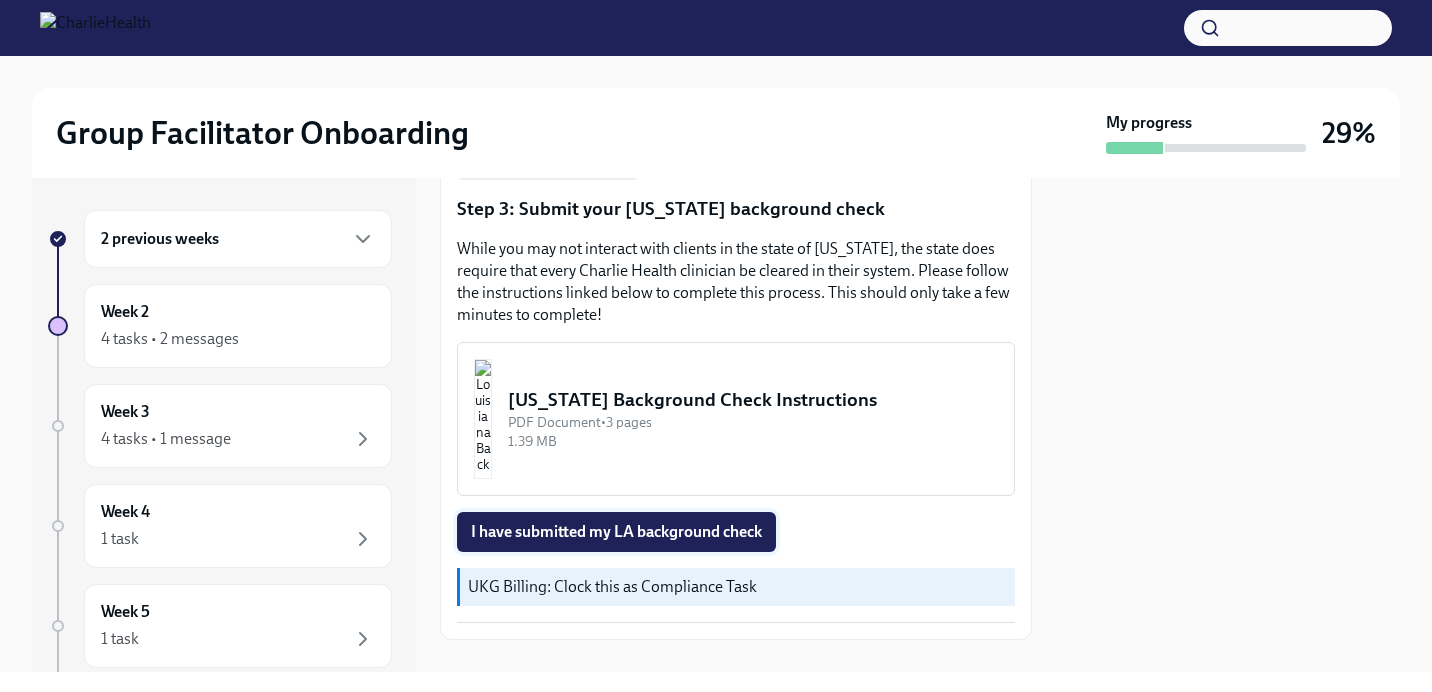 click on "I have submitted my LA background check" at bounding box center (616, 532) 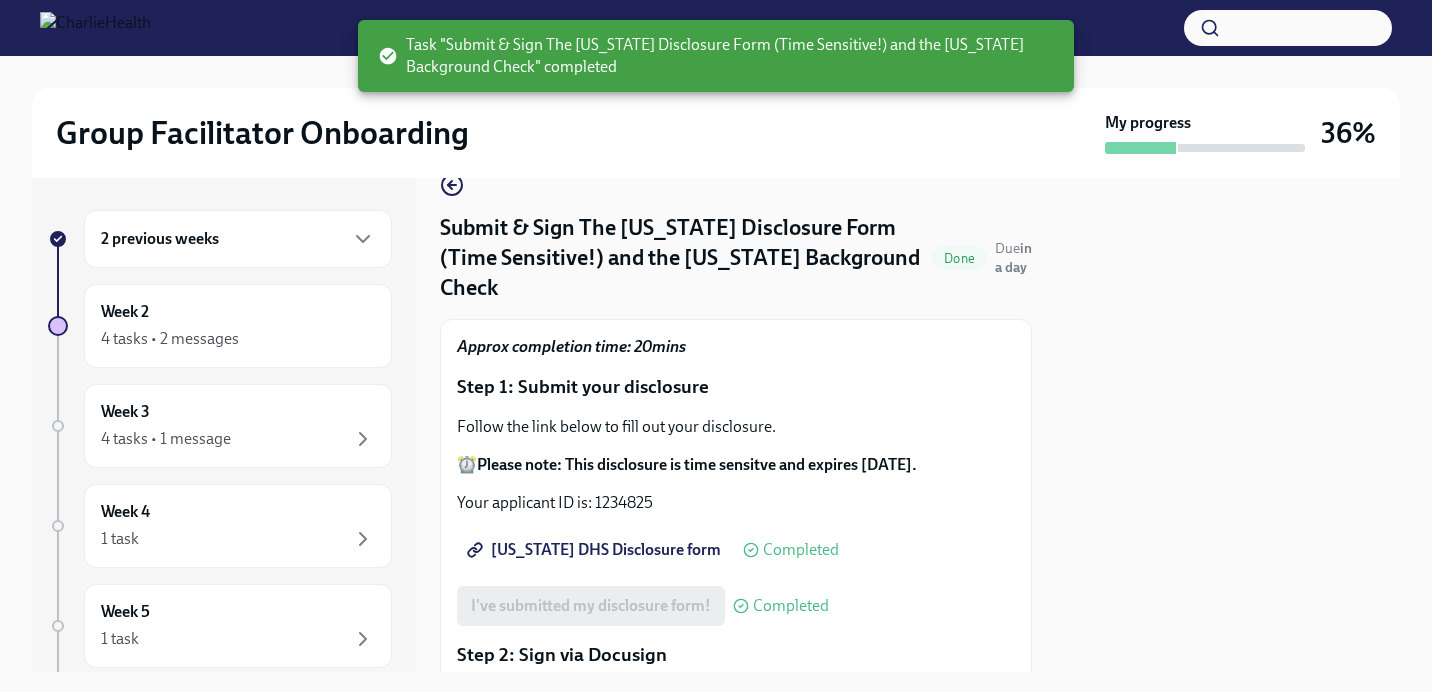scroll, scrollTop: 33, scrollLeft: 0, axis: vertical 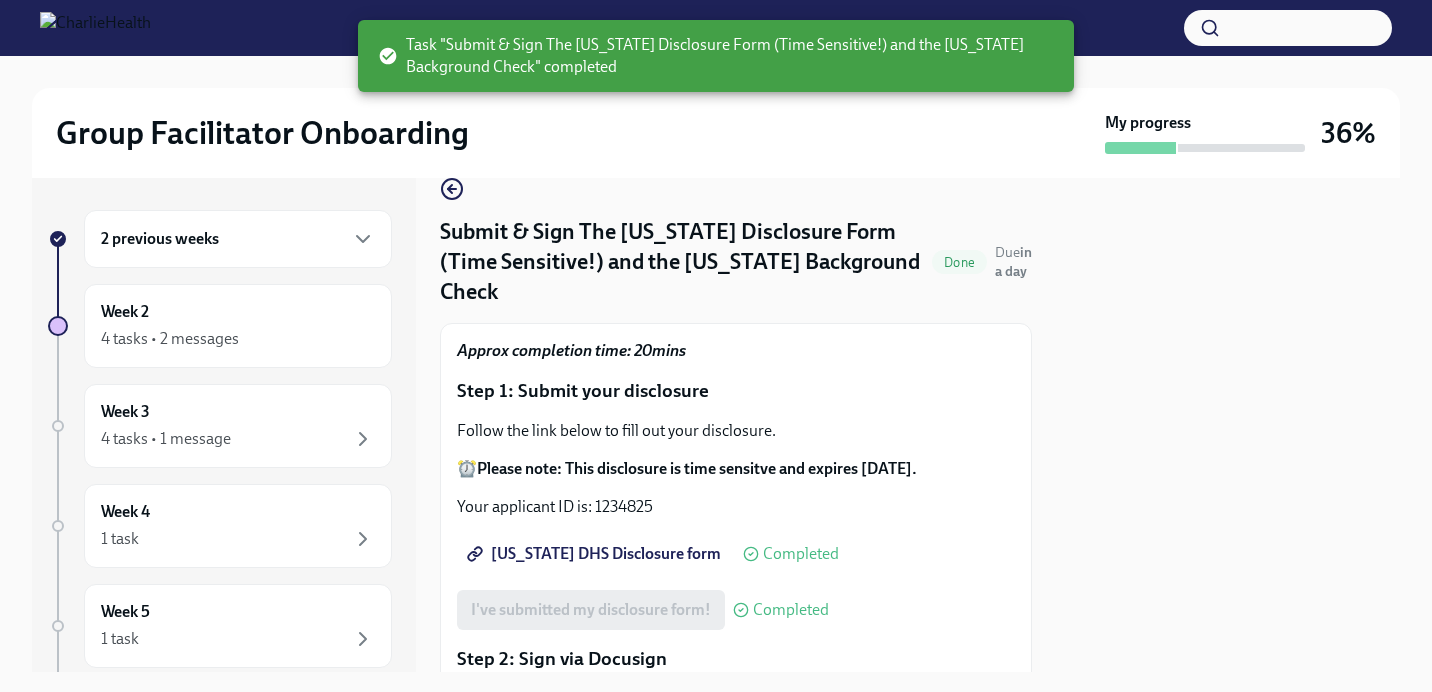 click on "[US_STATE] DHS Disclosure form" at bounding box center (596, 554) 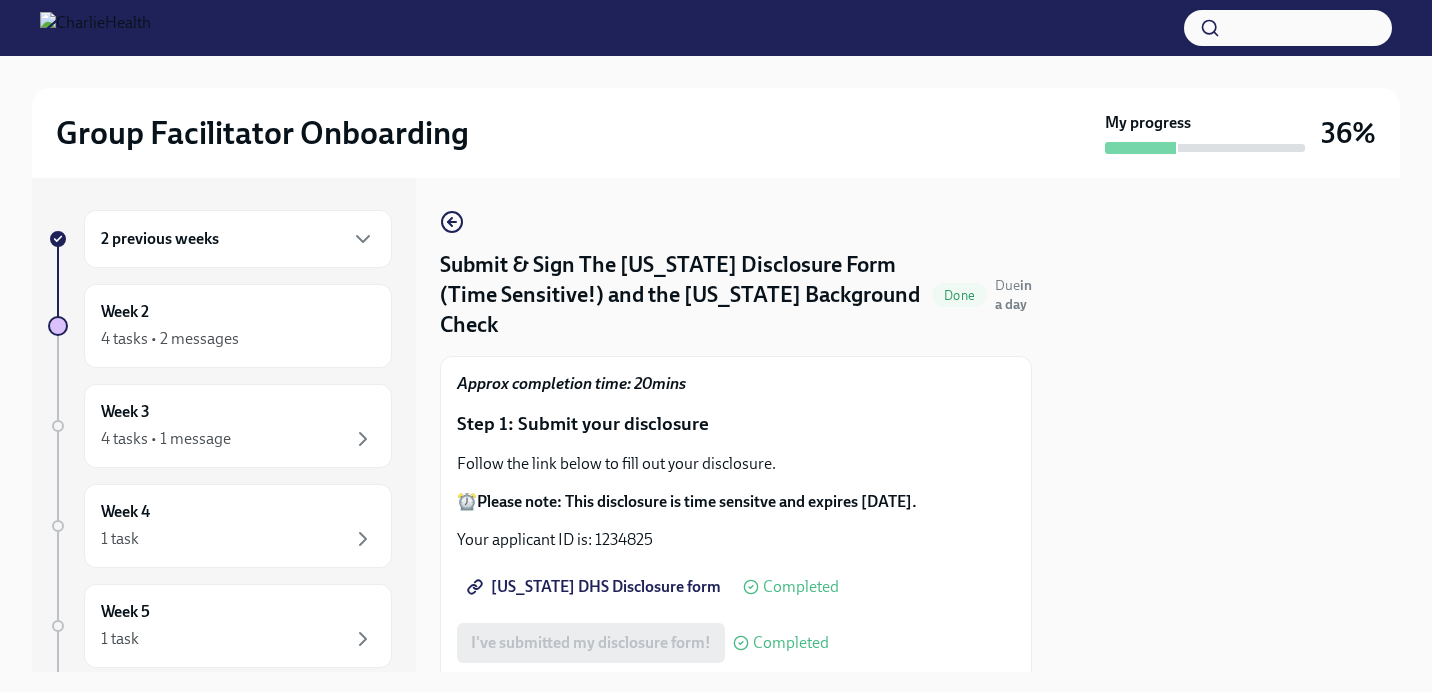 scroll, scrollTop: 0, scrollLeft: 0, axis: both 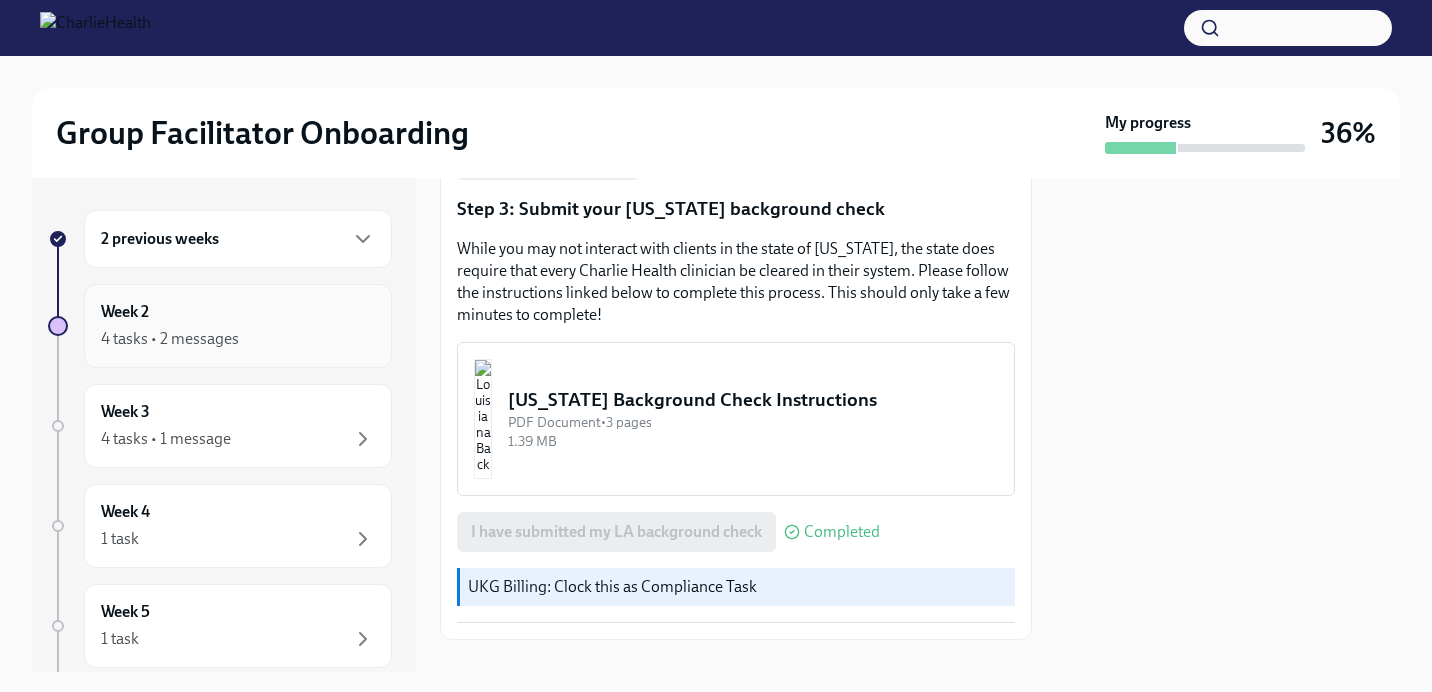 click on "4 tasks • 2 messages" at bounding box center [238, 339] 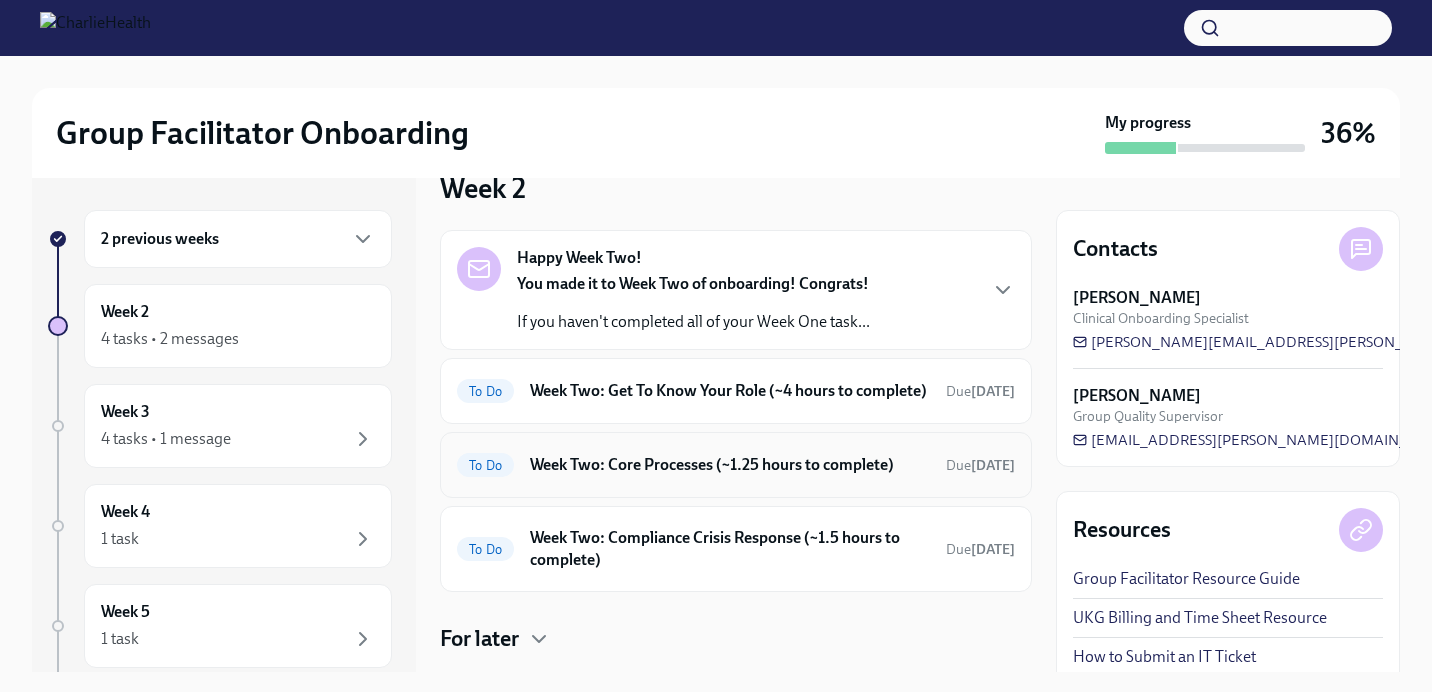 scroll, scrollTop: 41, scrollLeft: 0, axis: vertical 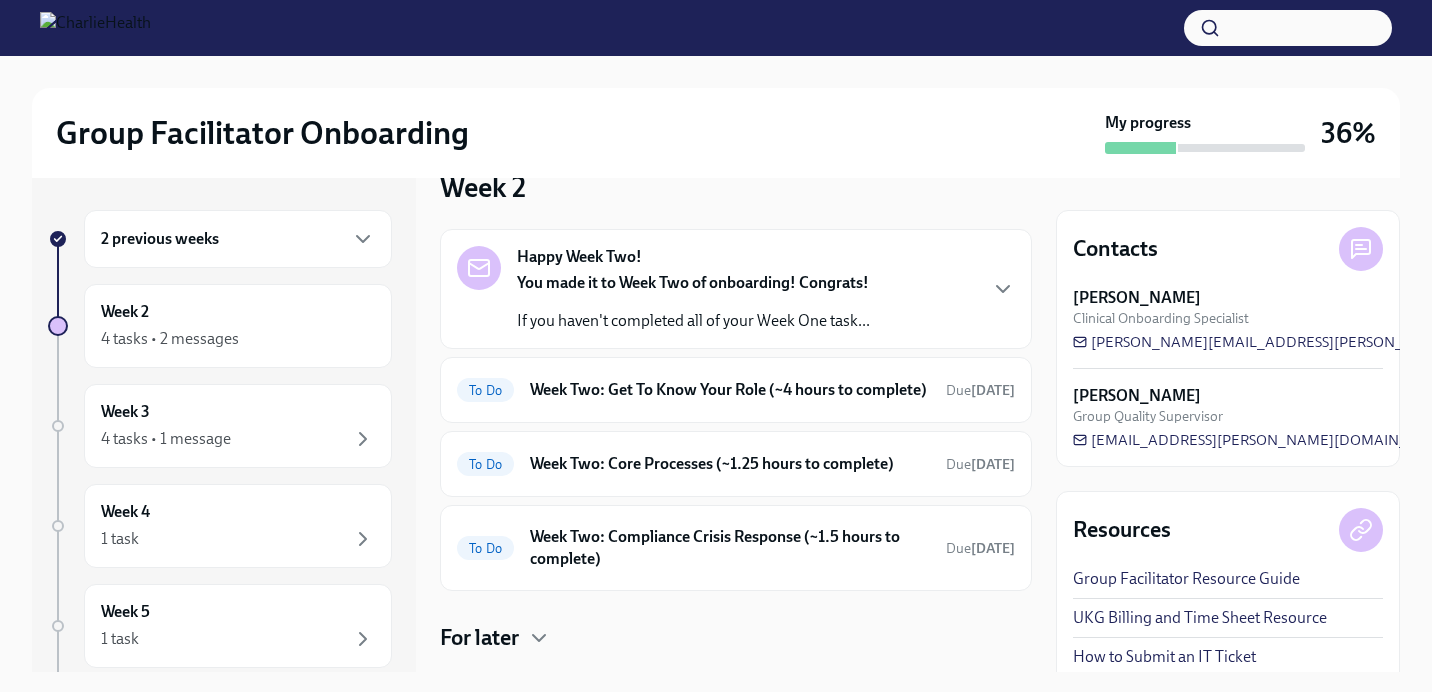 click on "If you haven't completed all of your Week One task..." at bounding box center (693, 321) 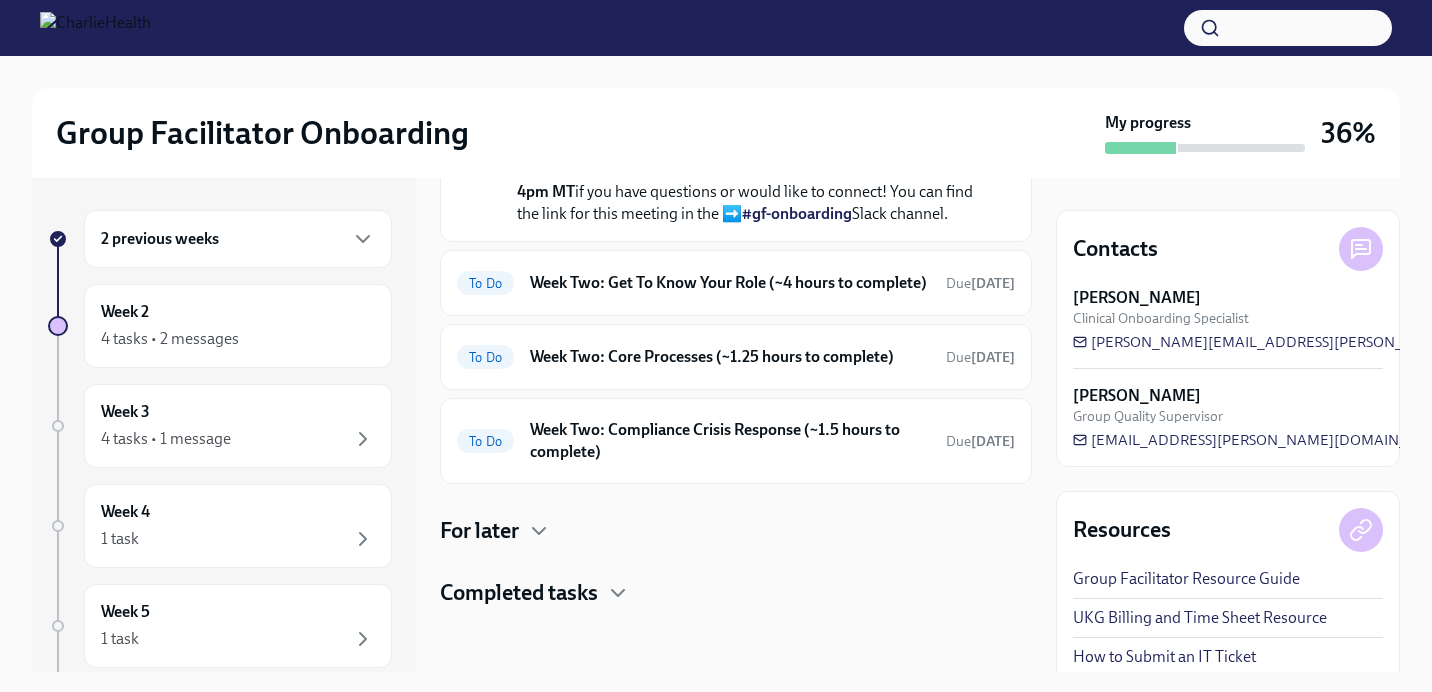 scroll, scrollTop: 834, scrollLeft: 0, axis: vertical 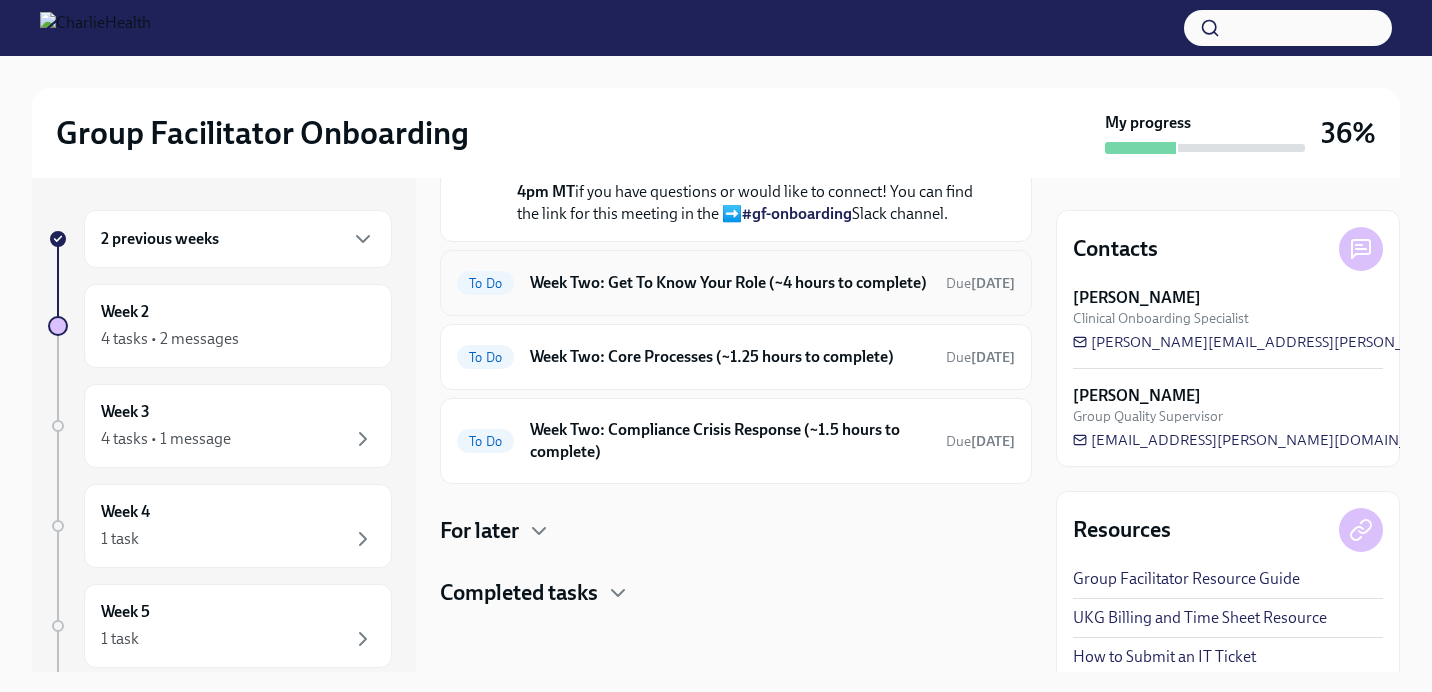 click on "Week Two: Get To Know Your Role (~4 hours to complete)" at bounding box center (730, 283) 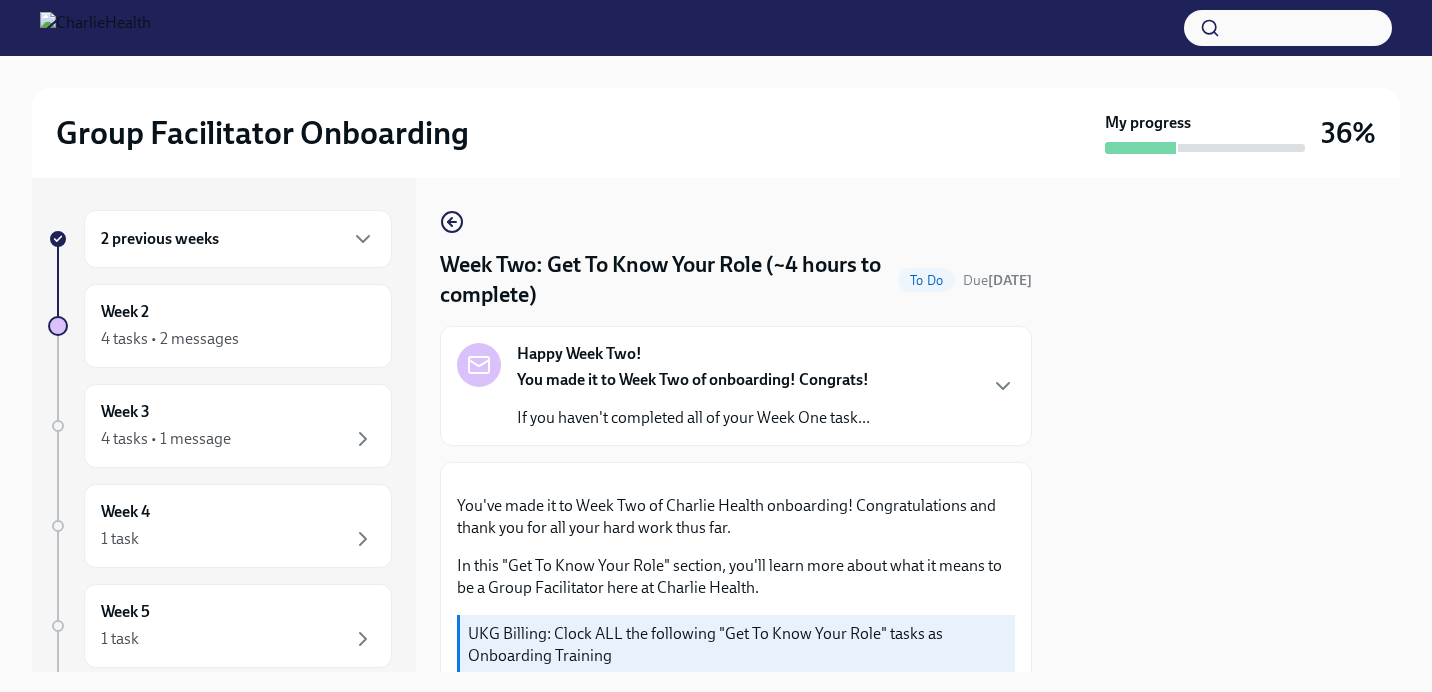 scroll, scrollTop: 0, scrollLeft: 0, axis: both 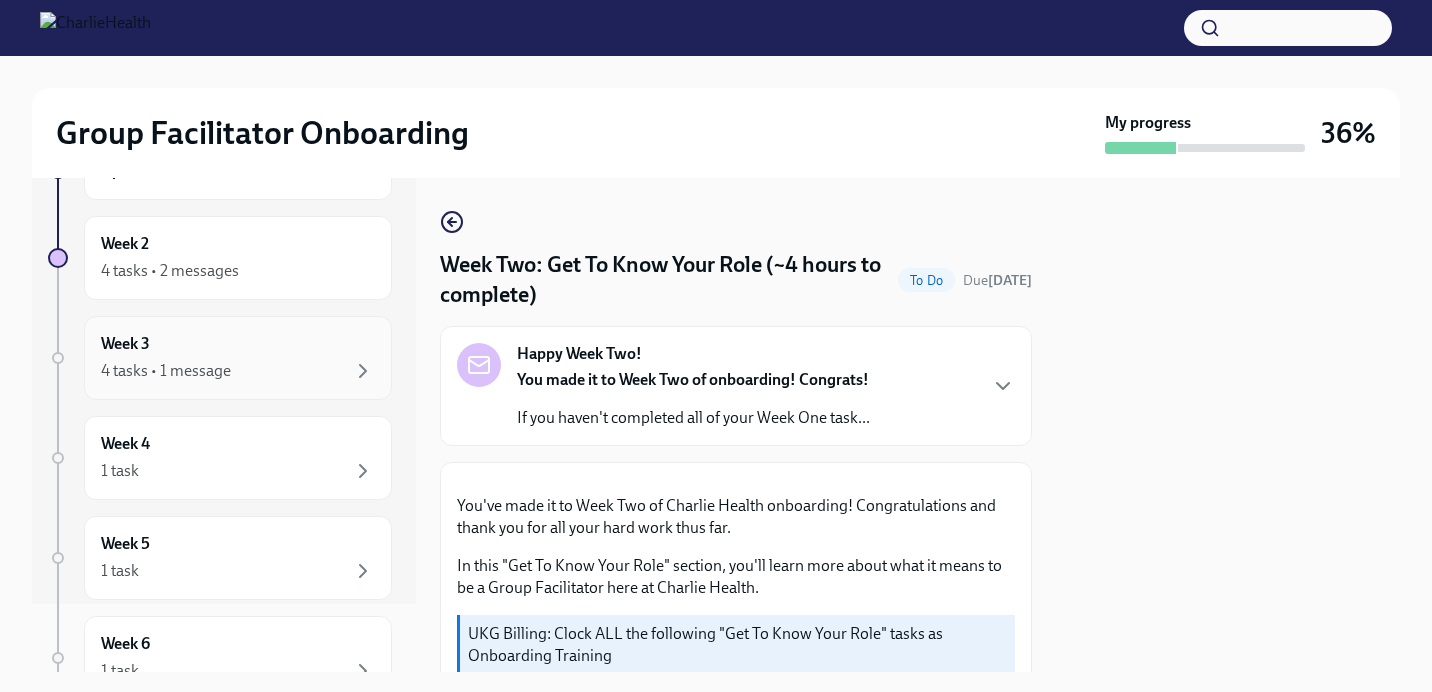 click on "Week 3 4 tasks • 1 message" at bounding box center (238, 358) 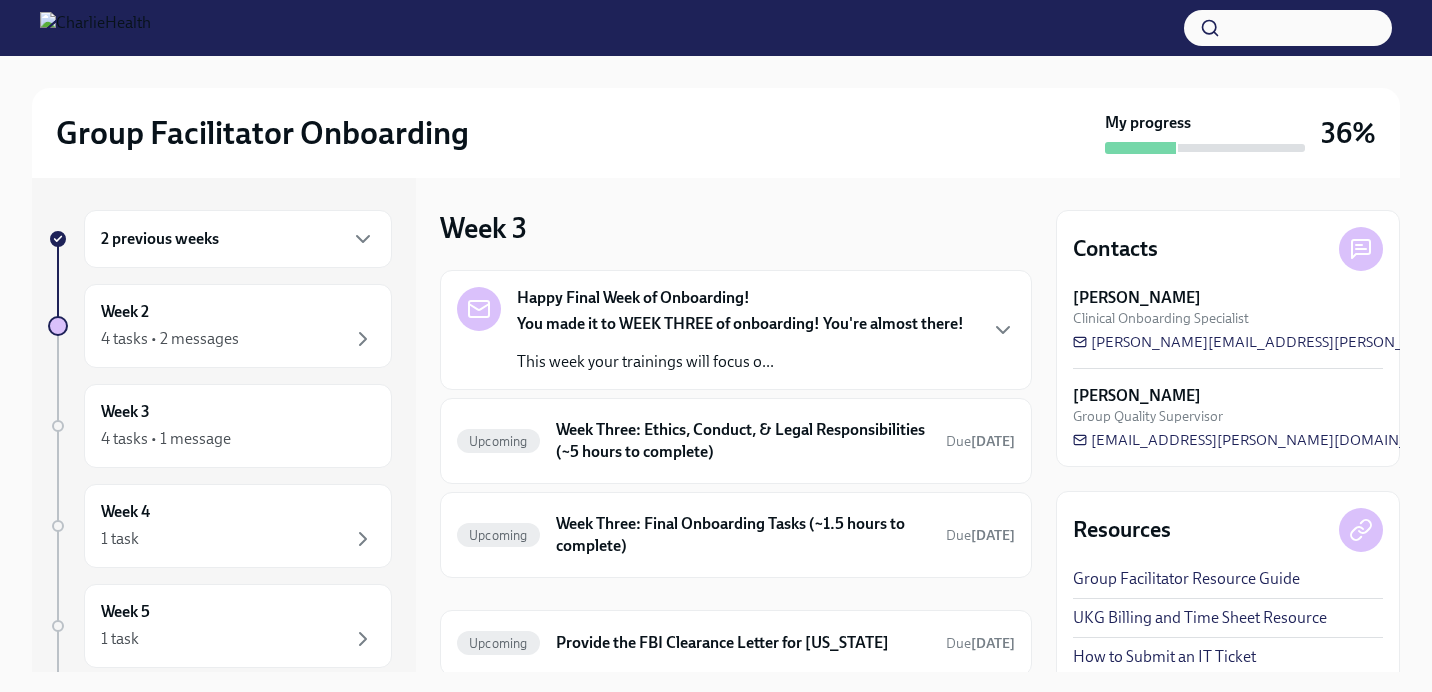 click on "You made it to WEEK THREE of onboarding! You're almost there!
This week your trainings will focus o..." at bounding box center [740, 343] 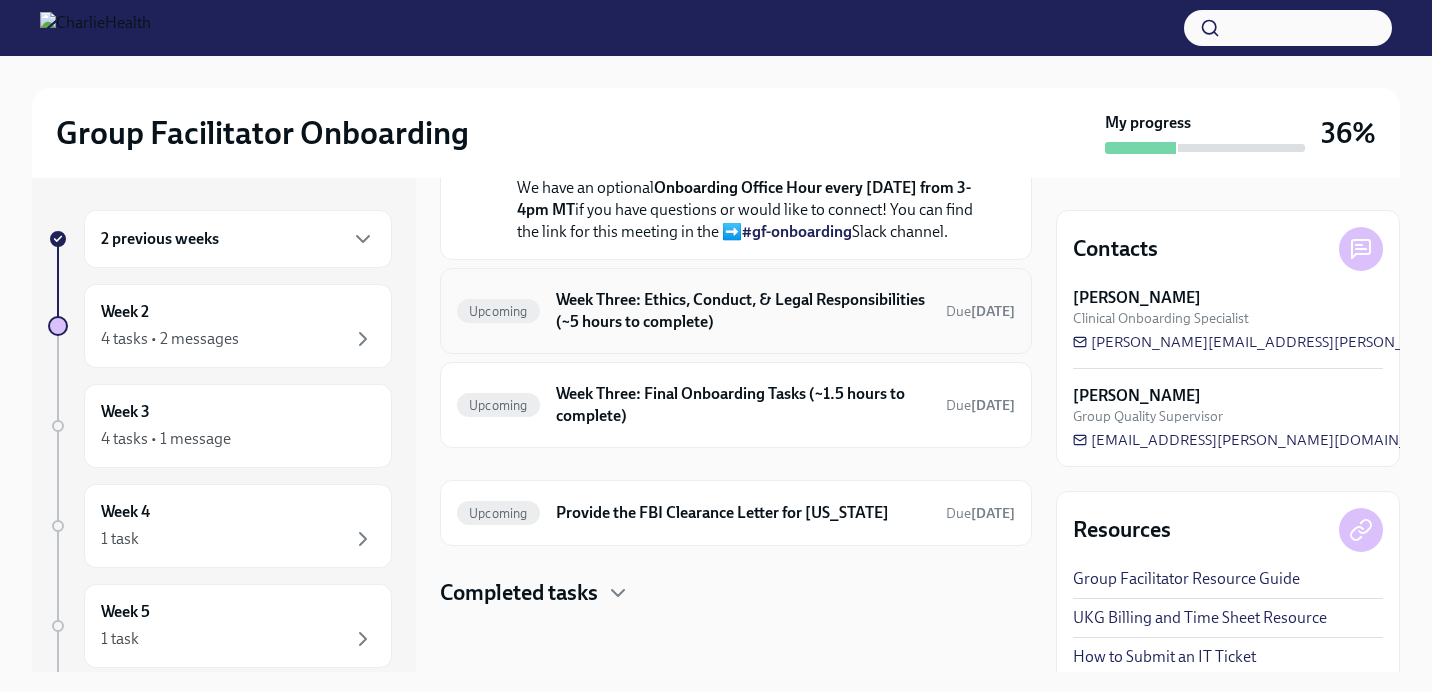 scroll, scrollTop: 732, scrollLeft: 0, axis: vertical 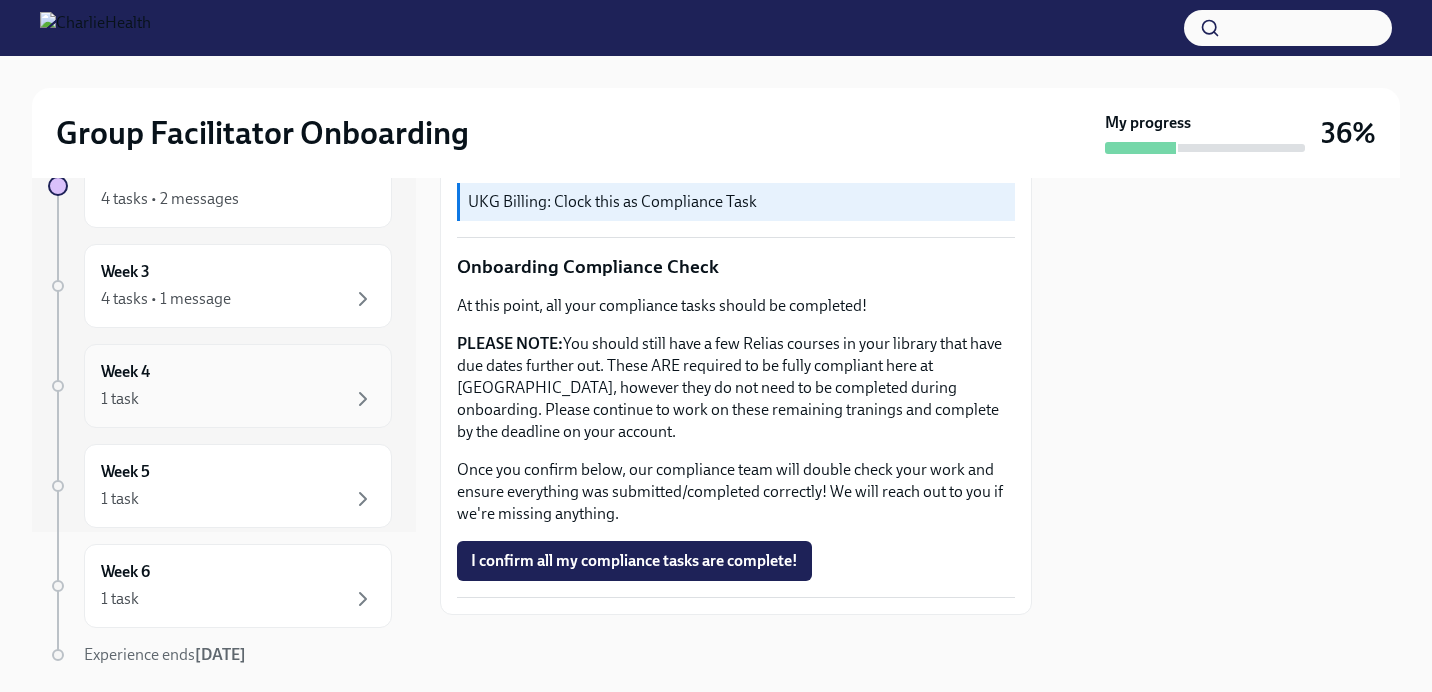 click on "1 task" at bounding box center (238, 399) 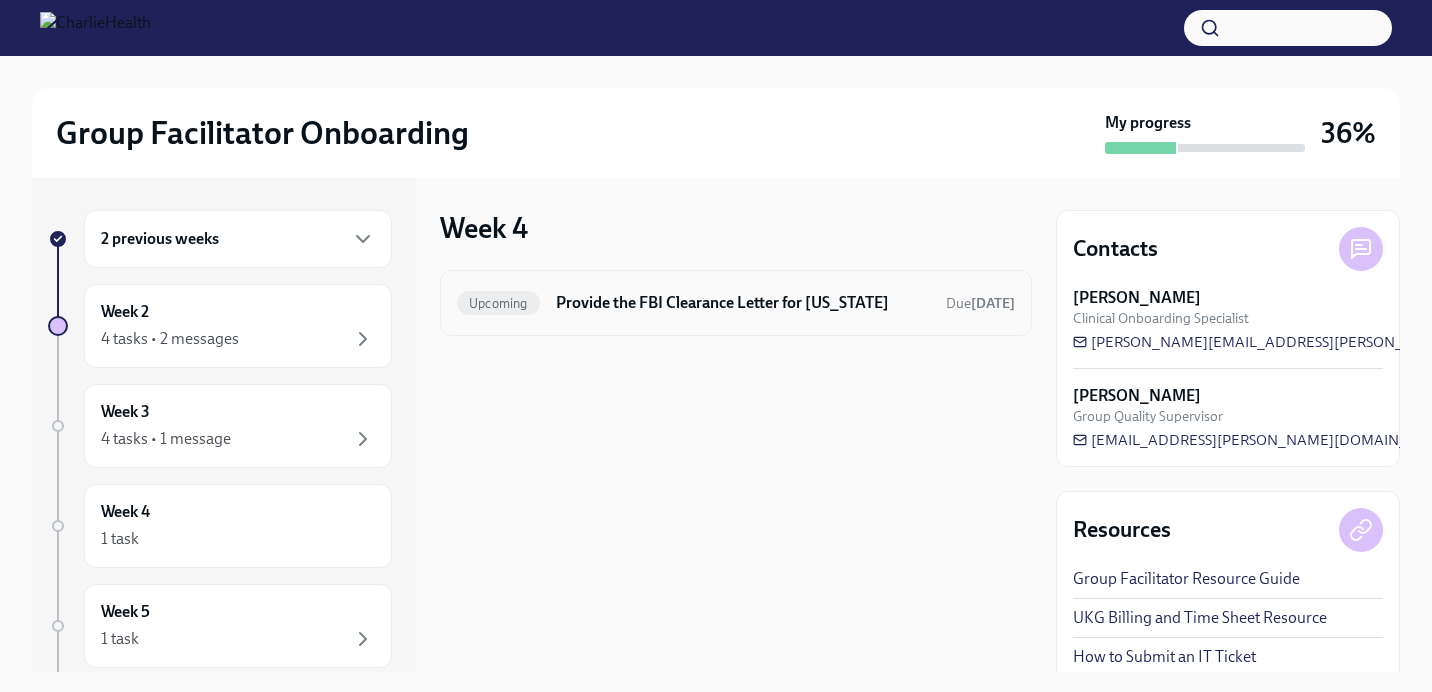 click on "Provide the FBI Clearance Letter for [US_STATE]" at bounding box center [743, 303] 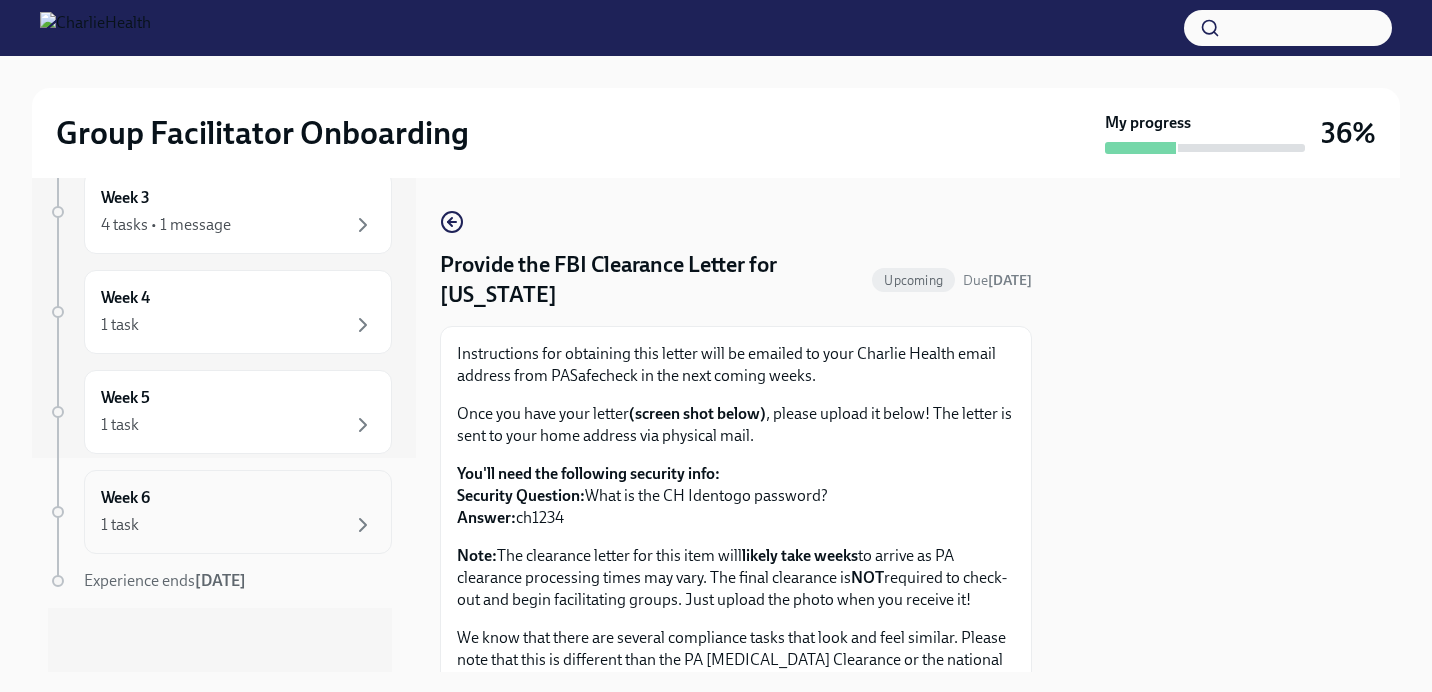 scroll, scrollTop: 214, scrollLeft: 0, axis: vertical 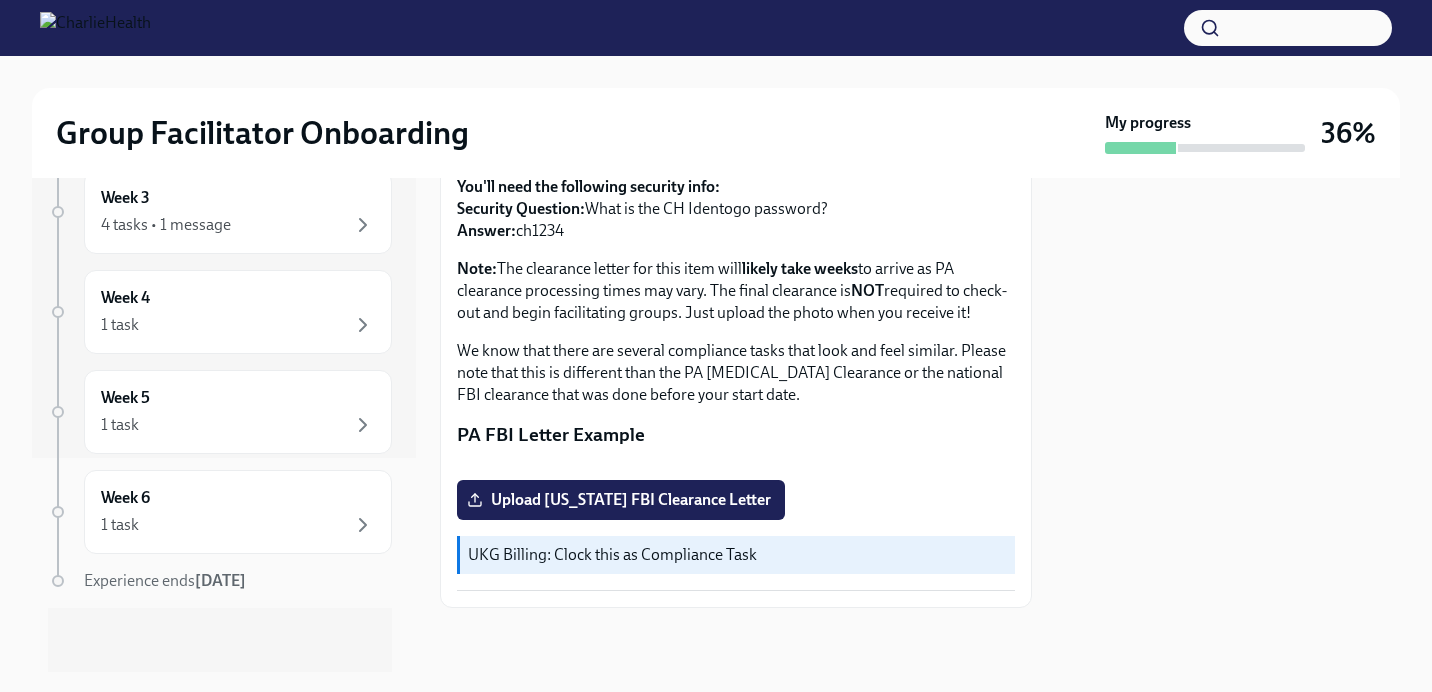click on "2 previous weeks Week 2 4 tasks • 2 messages Week 3 4 tasks • 1 message Week 4 1 task Week 5 1 task Week 6 1 task Experience ends  [DATE]" at bounding box center (220, 334) 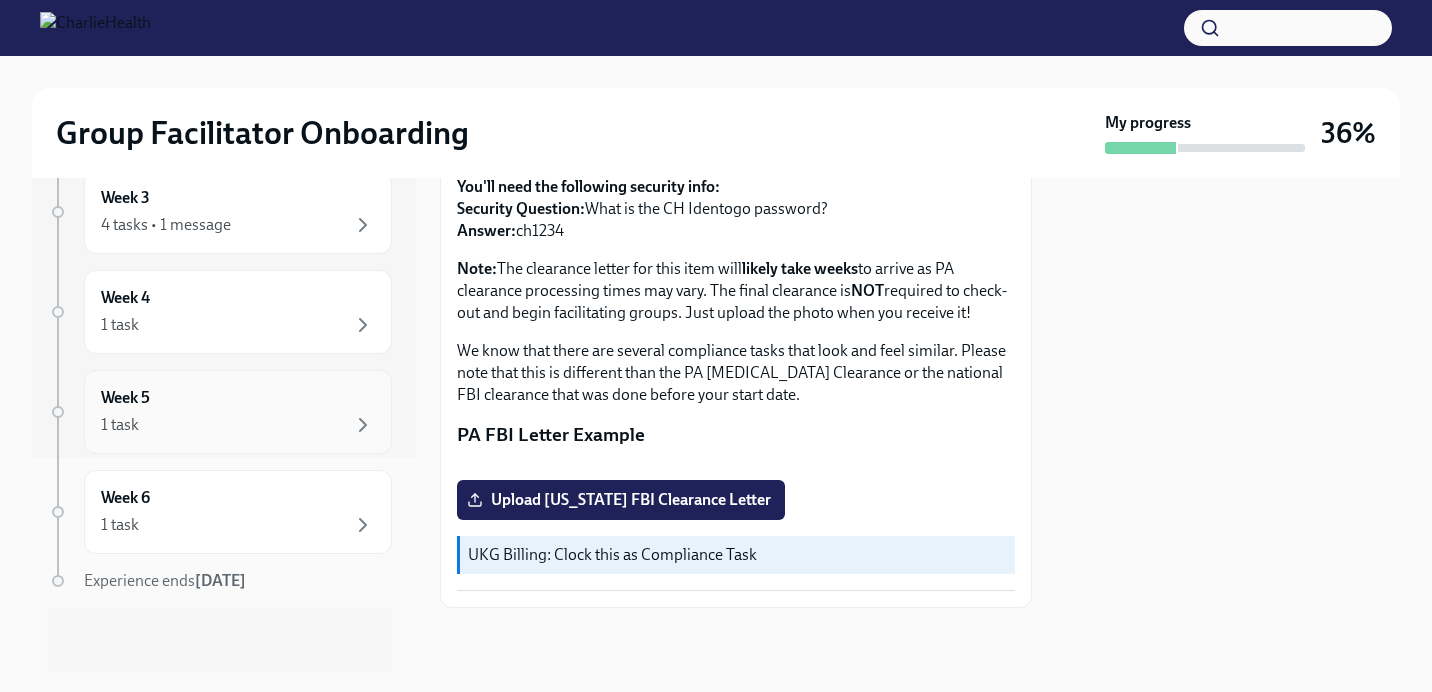click on "1 task" at bounding box center (238, 425) 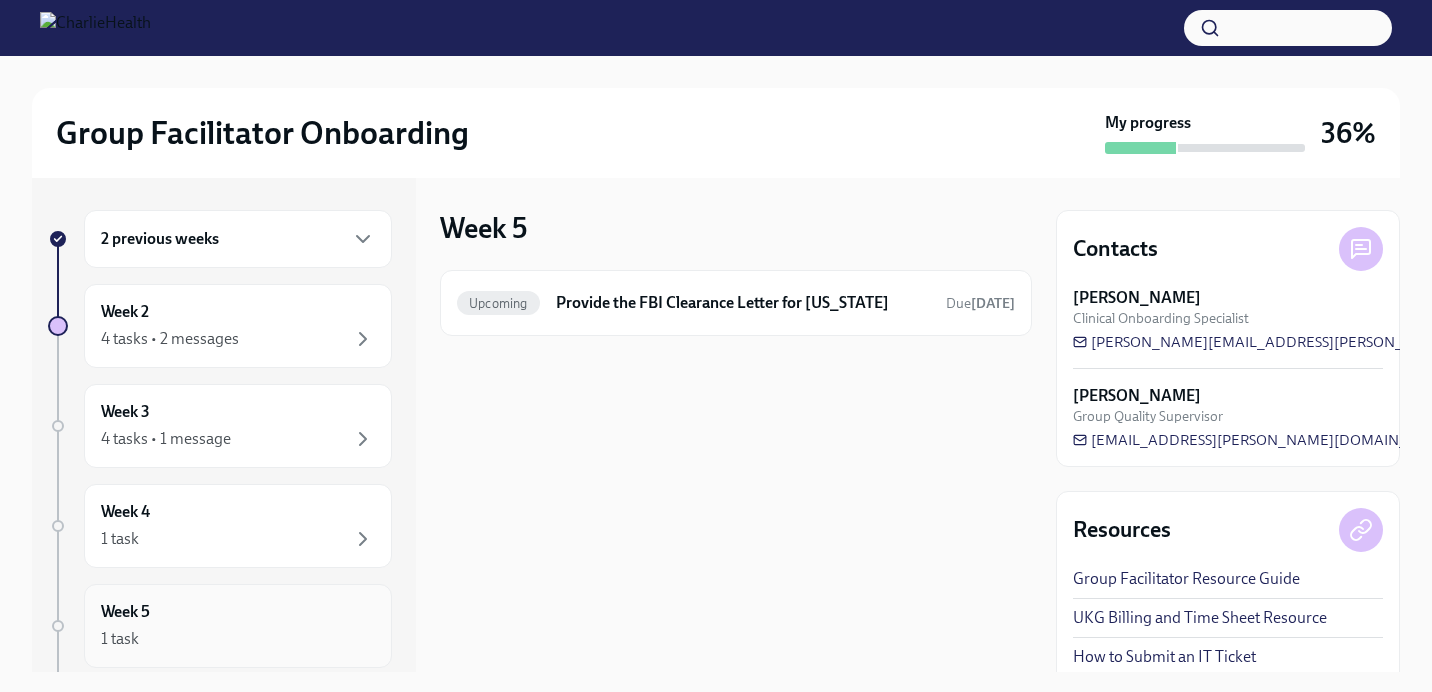 scroll, scrollTop: 0, scrollLeft: 0, axis: both 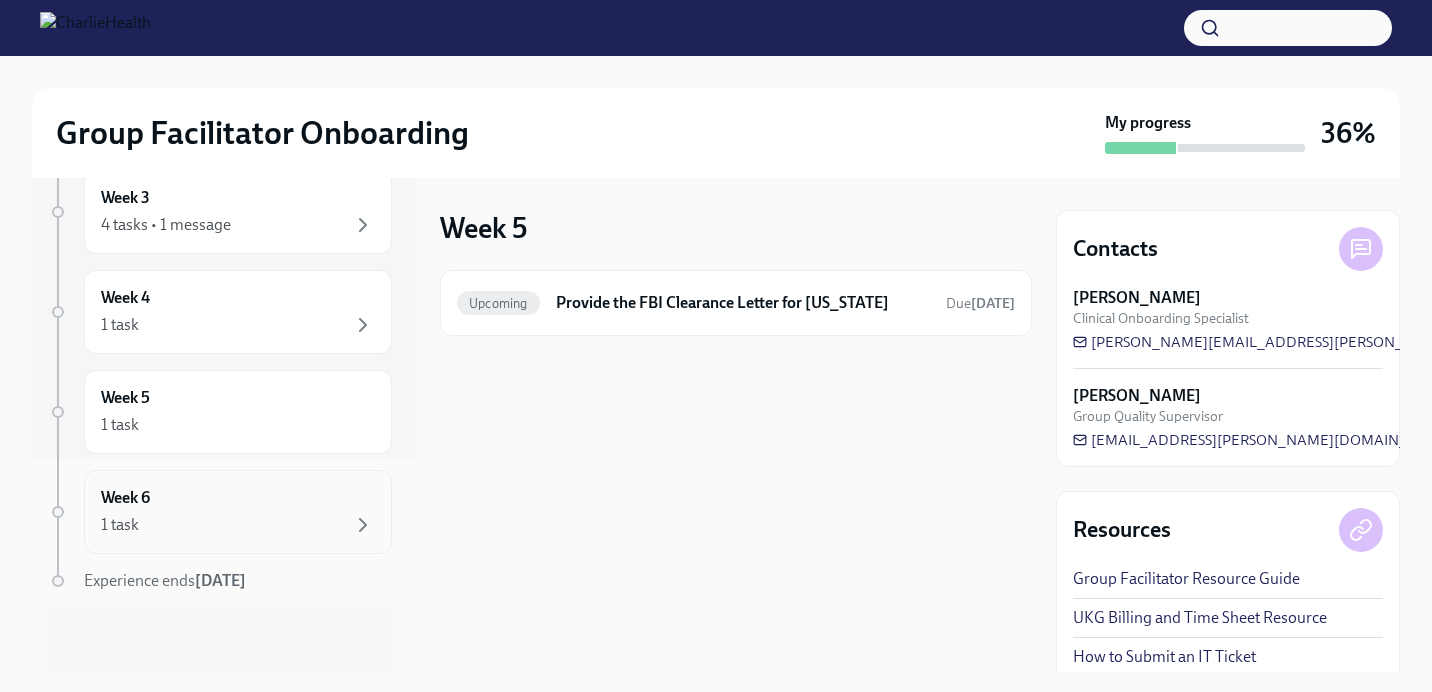 click on "Week 6 1 task" at bounding box center (238, 512) 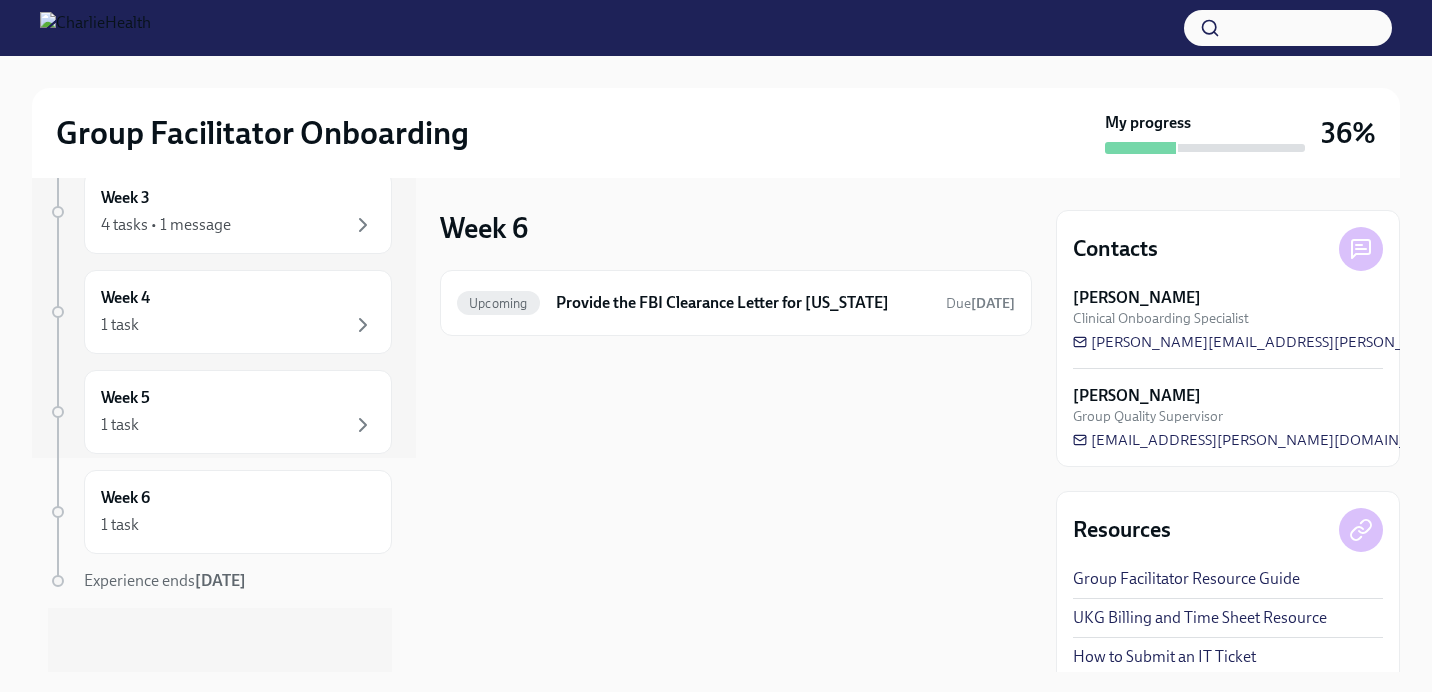 scroll, scrollTop: 0, scrollLeft: 0, axis: both 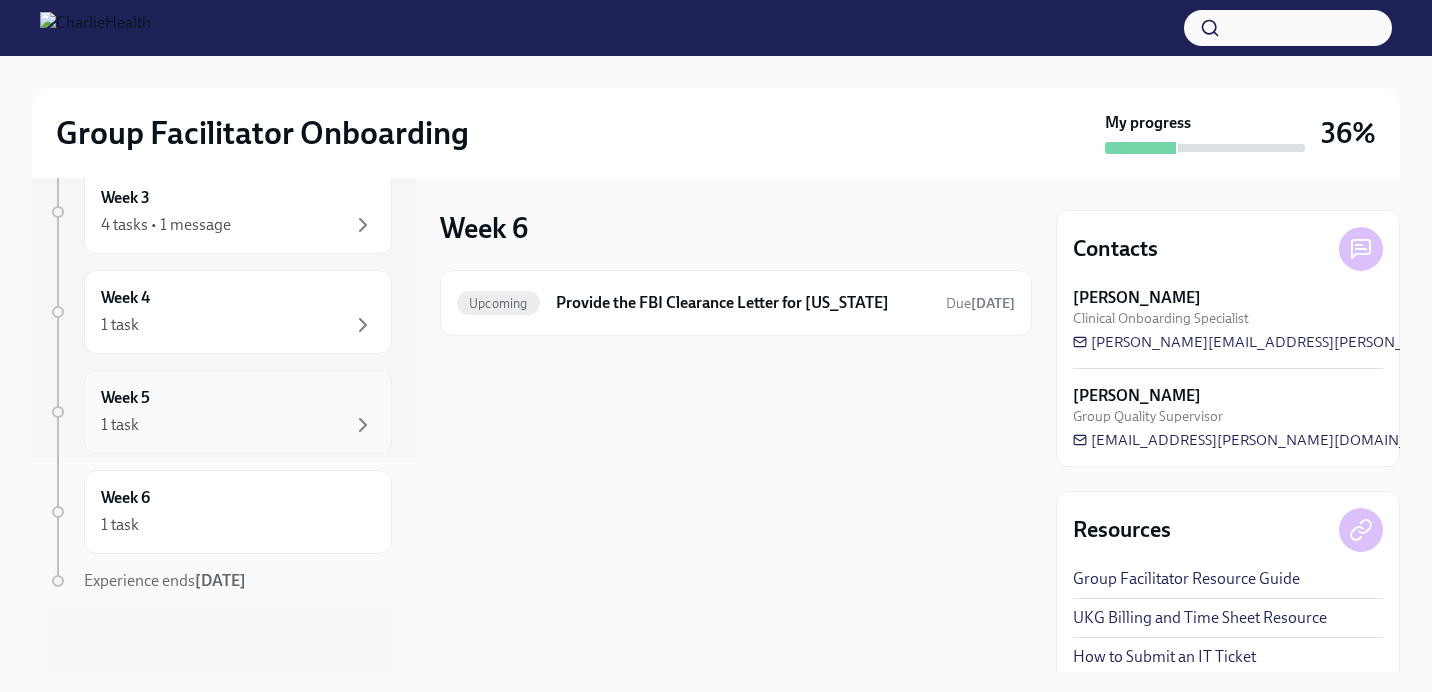 click on "1 task" at bounding box center (238, 425) 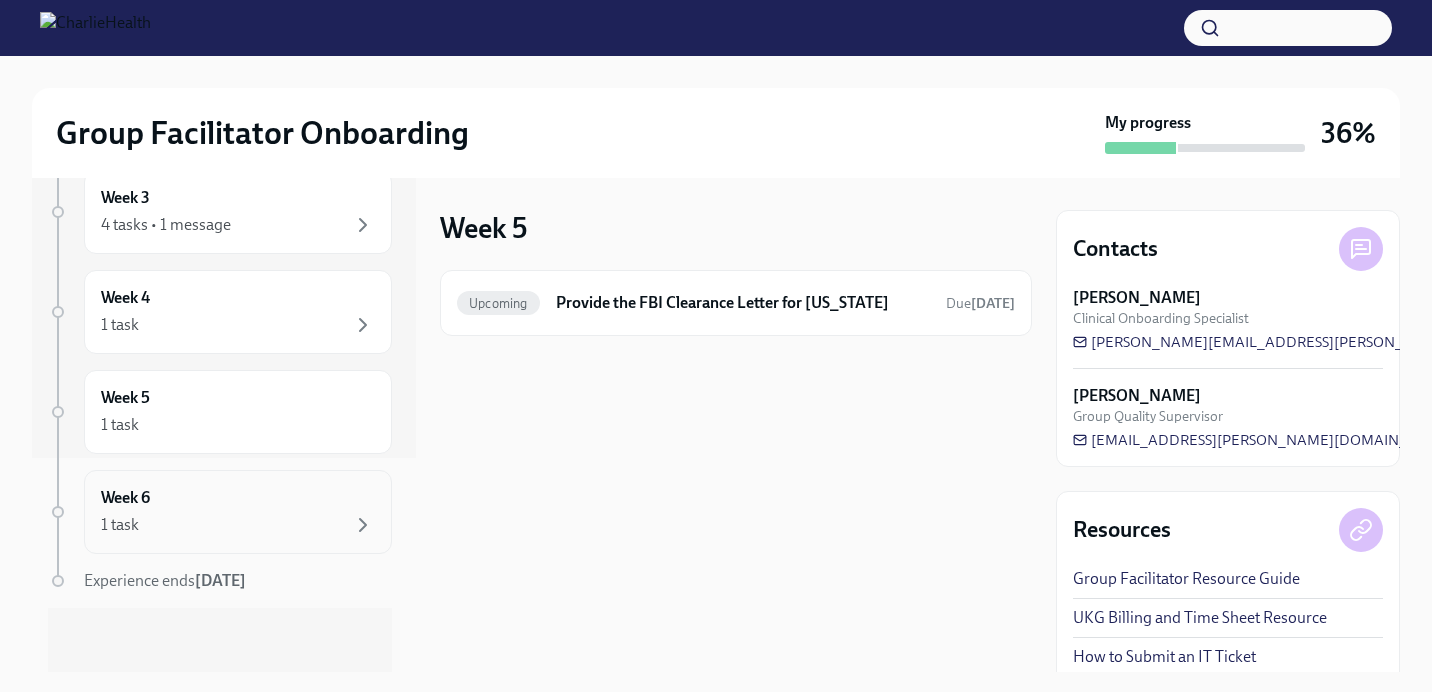 click on "Week 6 1 task" at bounding box center [238, 512] 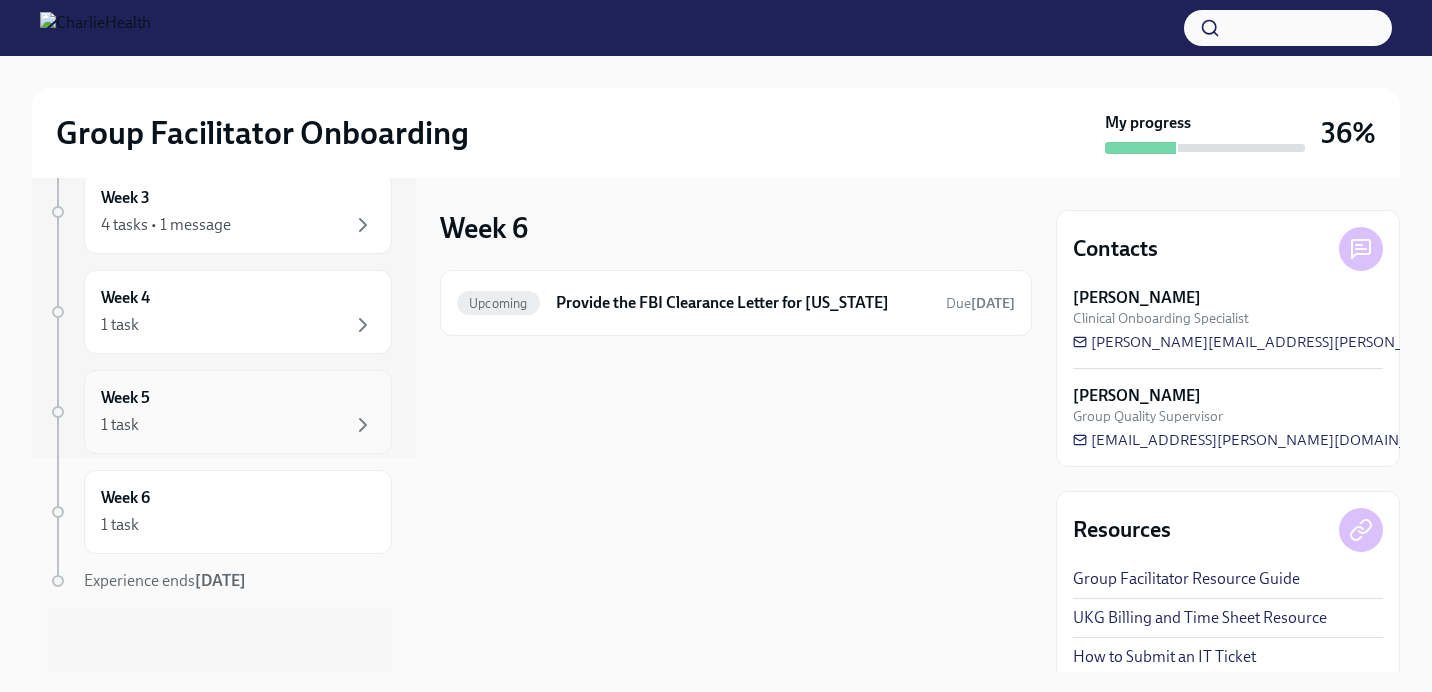 click on "1 task" at bounding box center [238, 425] 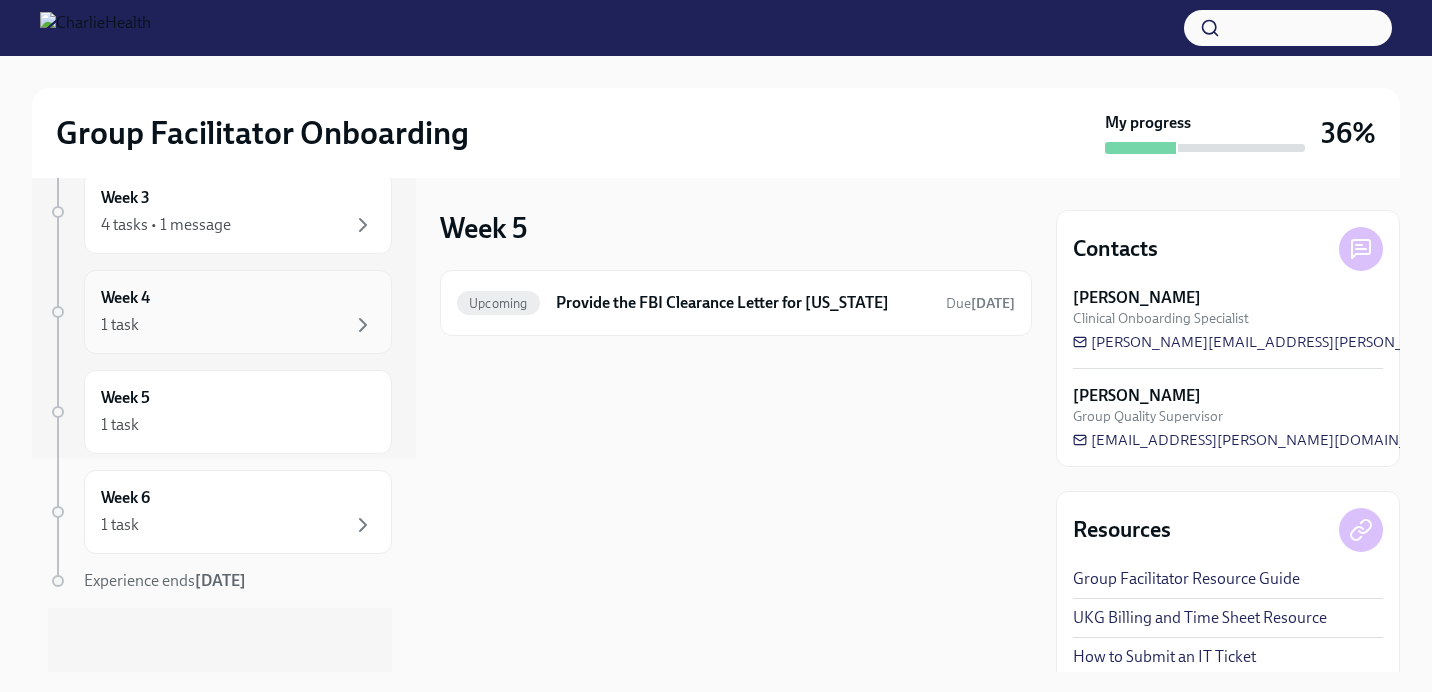 click on "1 task" at bounding box center (238, 325) 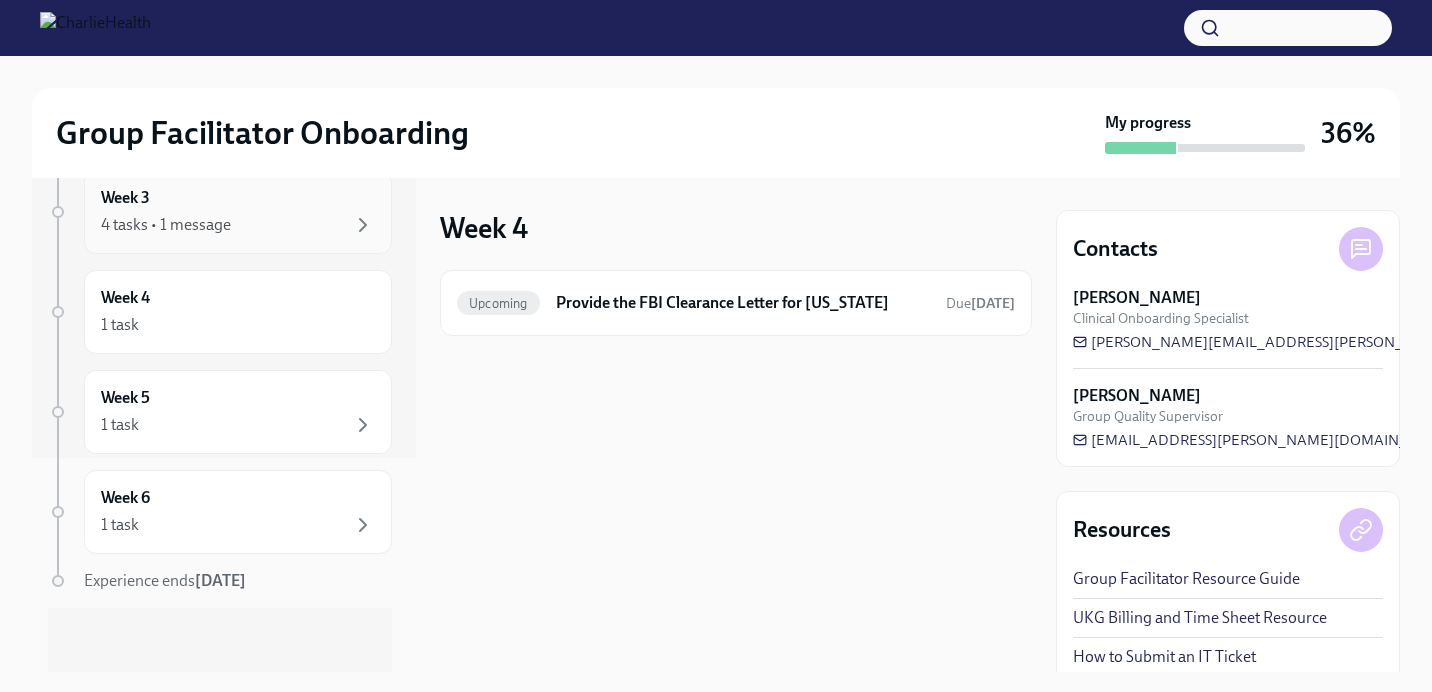 click on "4 tasks • 1 message" at bounding box center (238, 225) 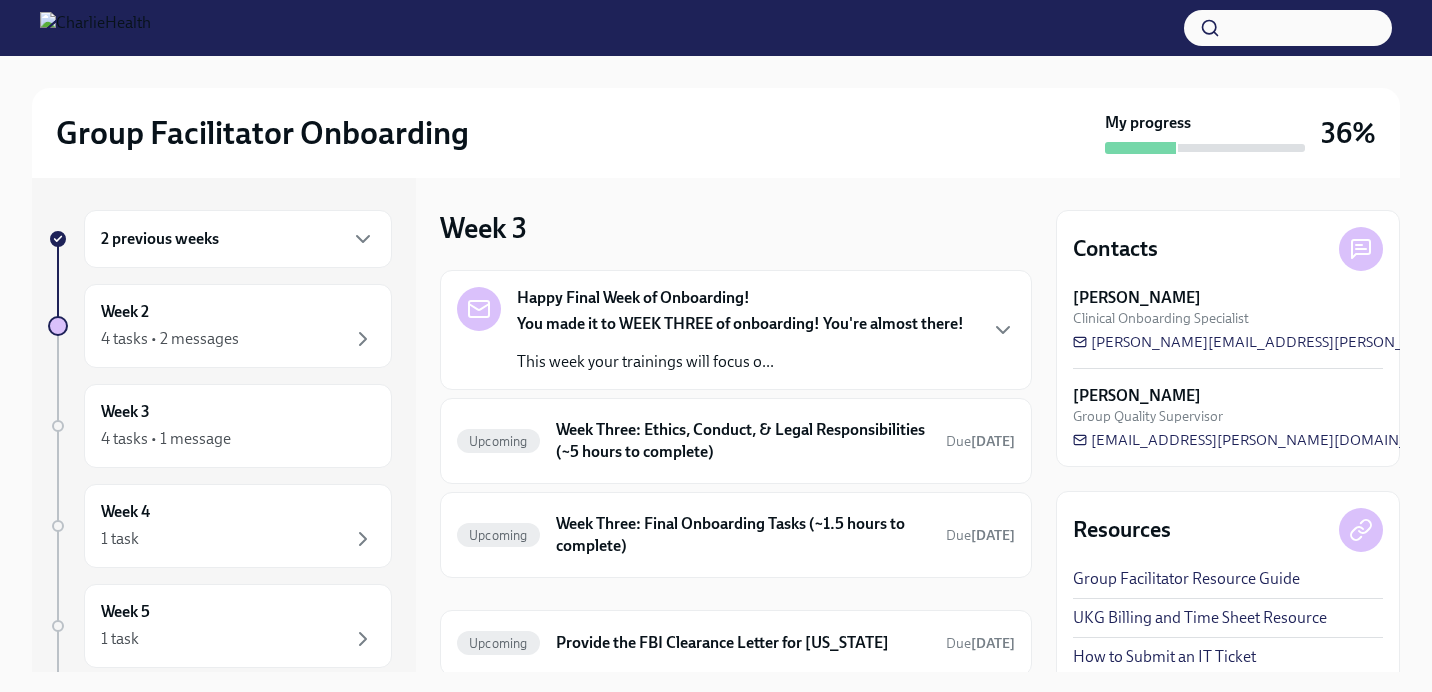 scroll, scrollTop: 0, scrollLeft: 0, axis: both 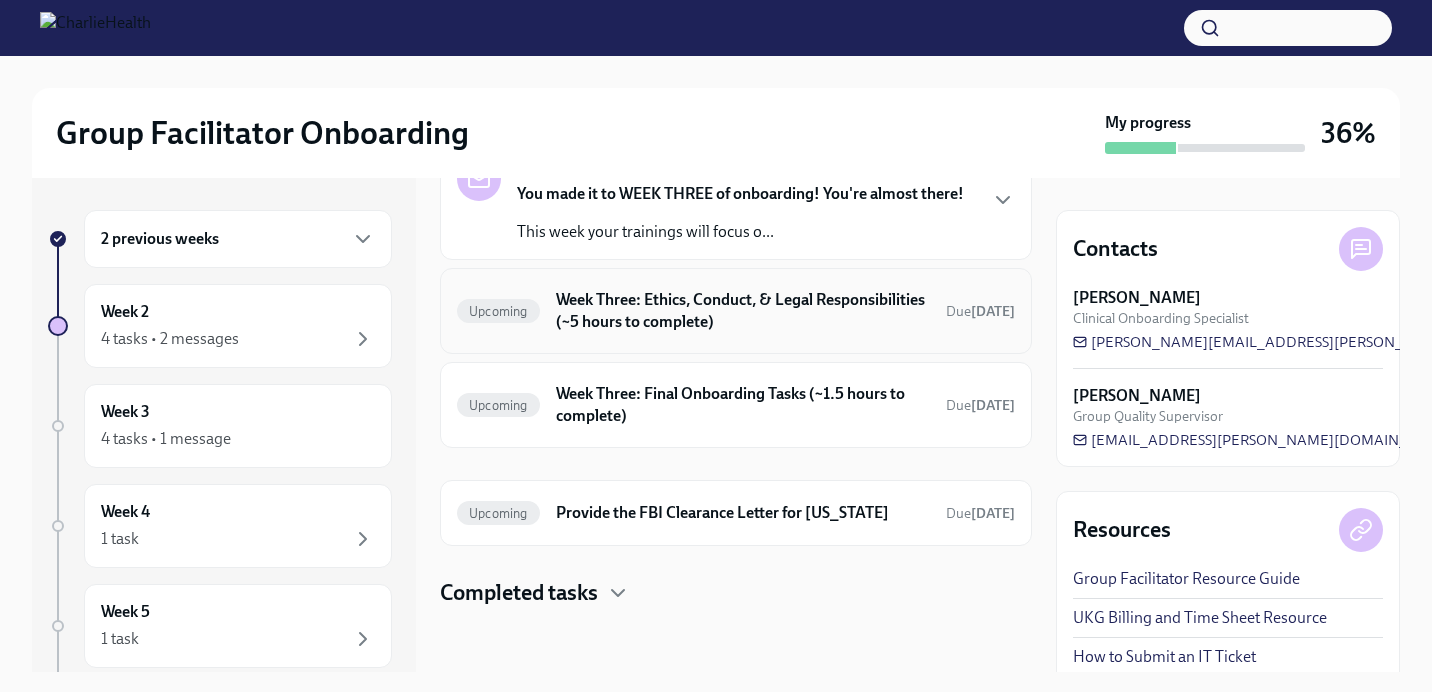 click on "Week Three: Ethics, Conduct, & Legal Responsibilities (~5 hours to complete)" at bounding box center [743, 311] 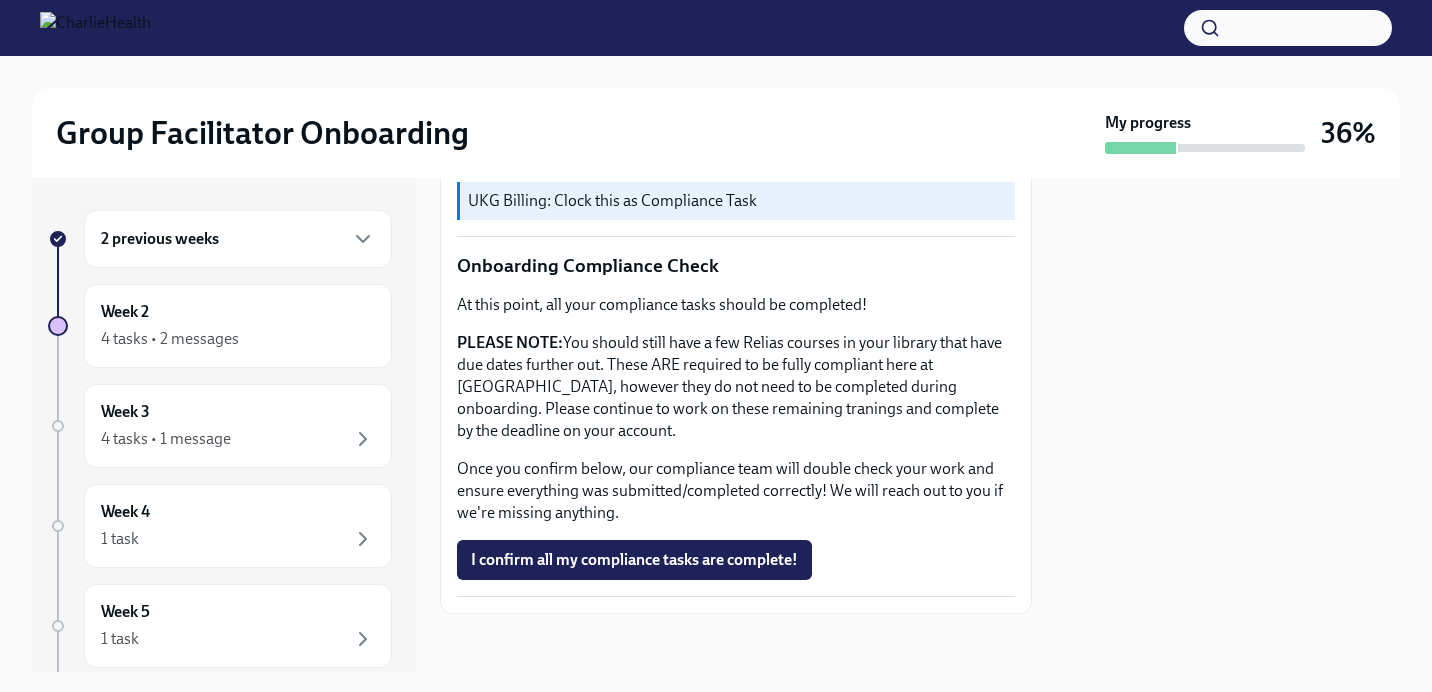 scroll, scrollTop: 1128, scrollLeft: 0, axis: vertical 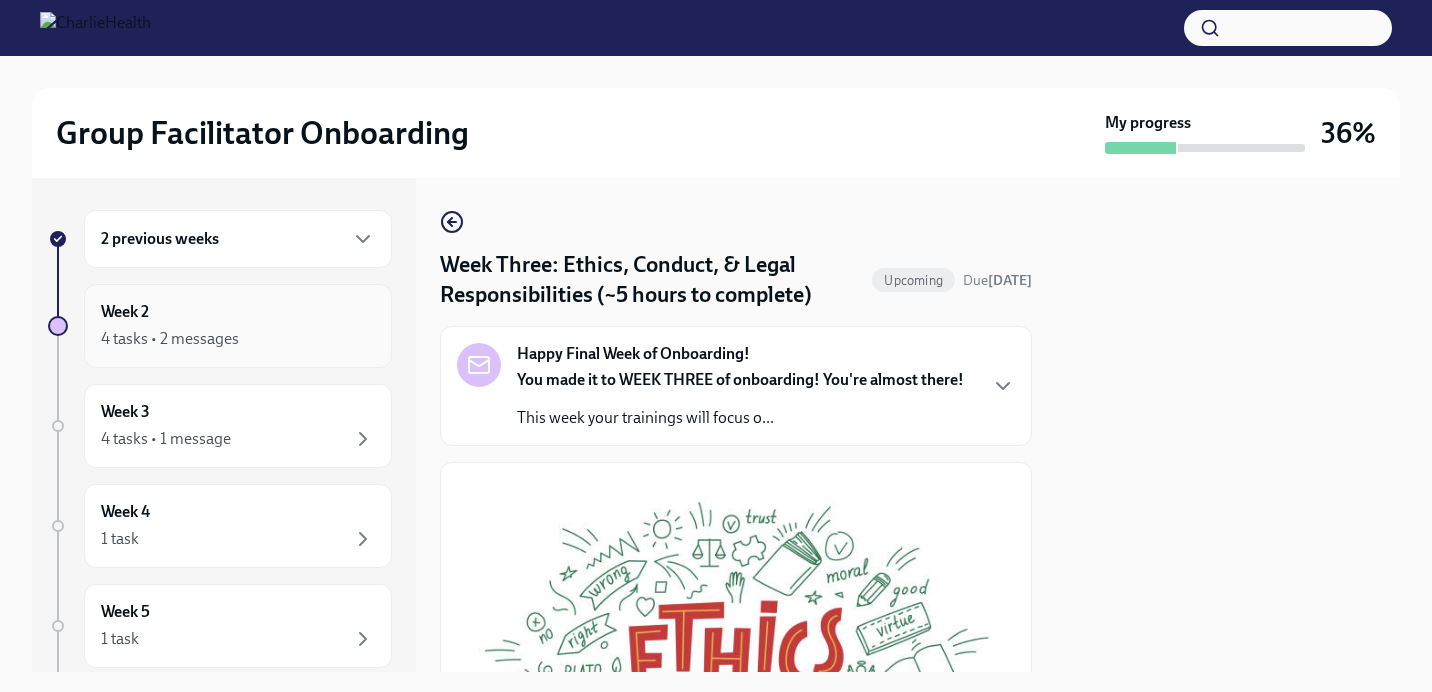 click on "4 tasks • 2 messages" at bounding box center (238, 339) 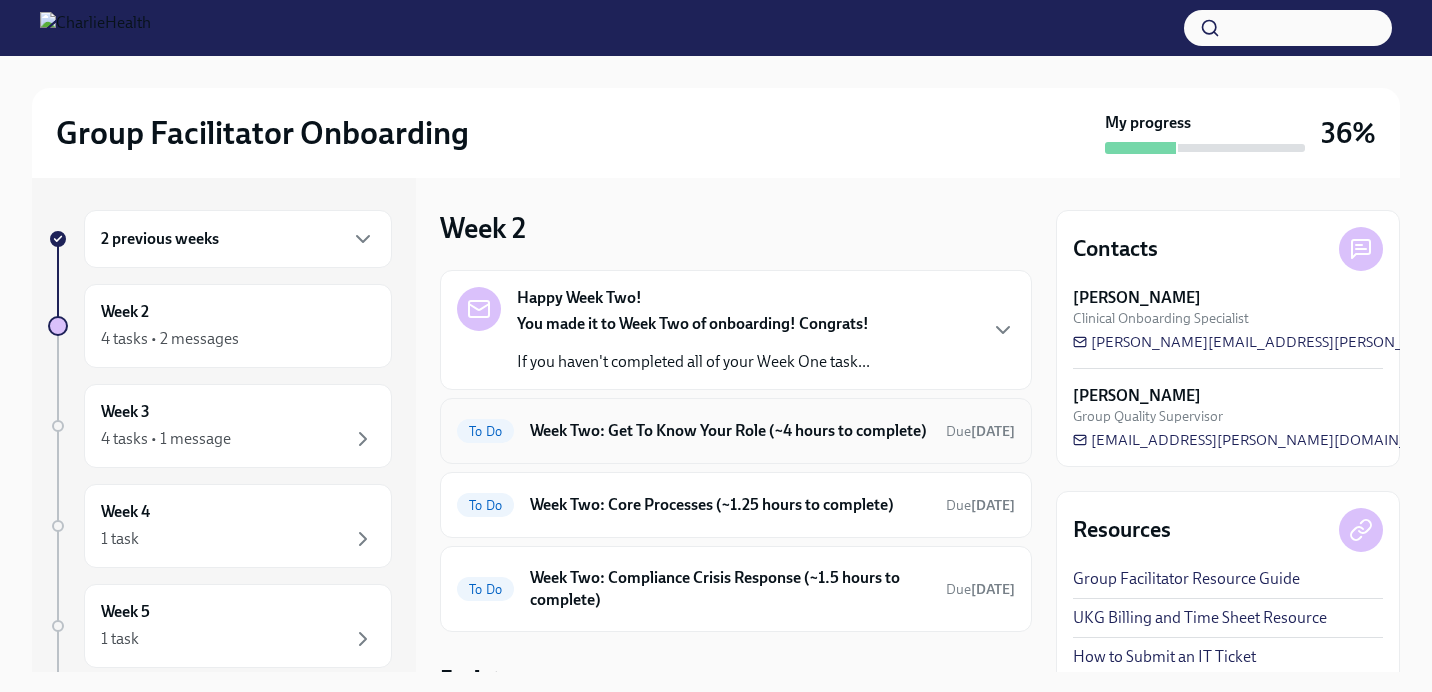click on "Week Two: Get To Know Your Role (~4 hours to complete)" at bounding box center (730, 431) 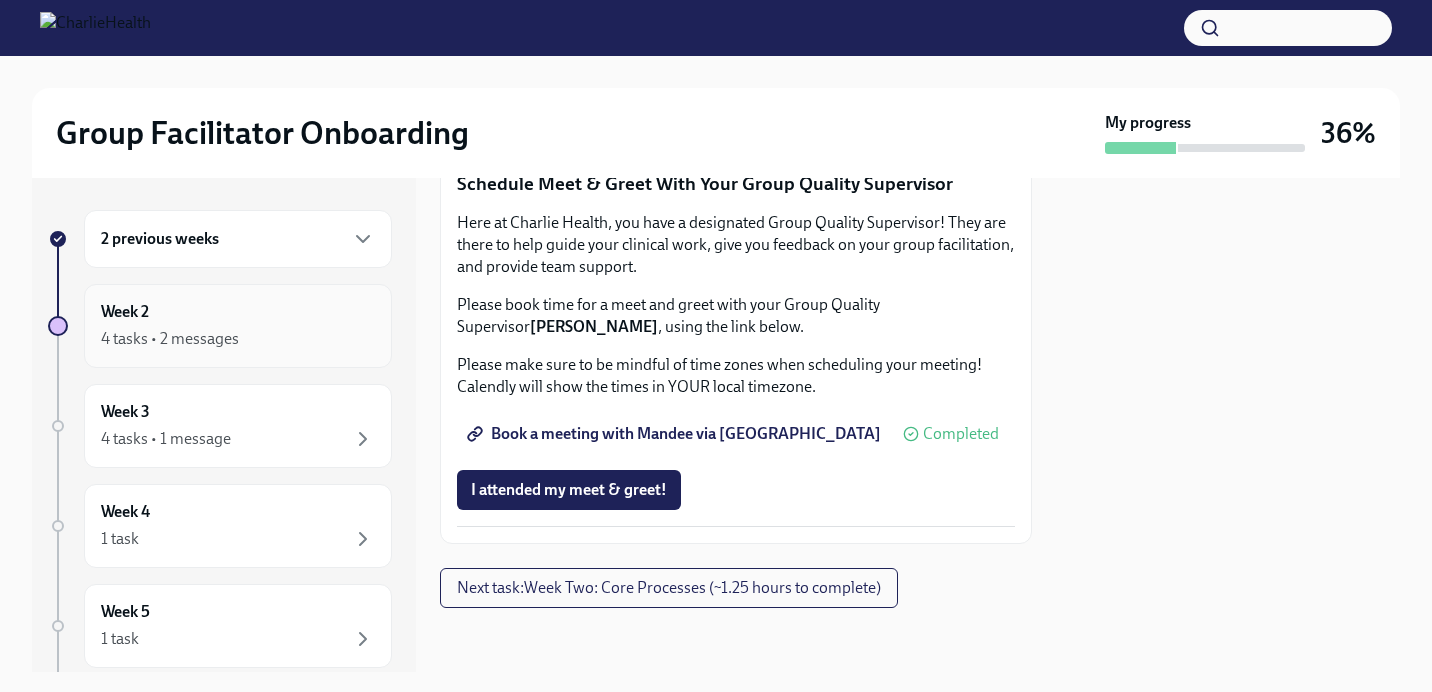 scroll, scrollTop: 2083, scrollLeft: 0, axis: vertical 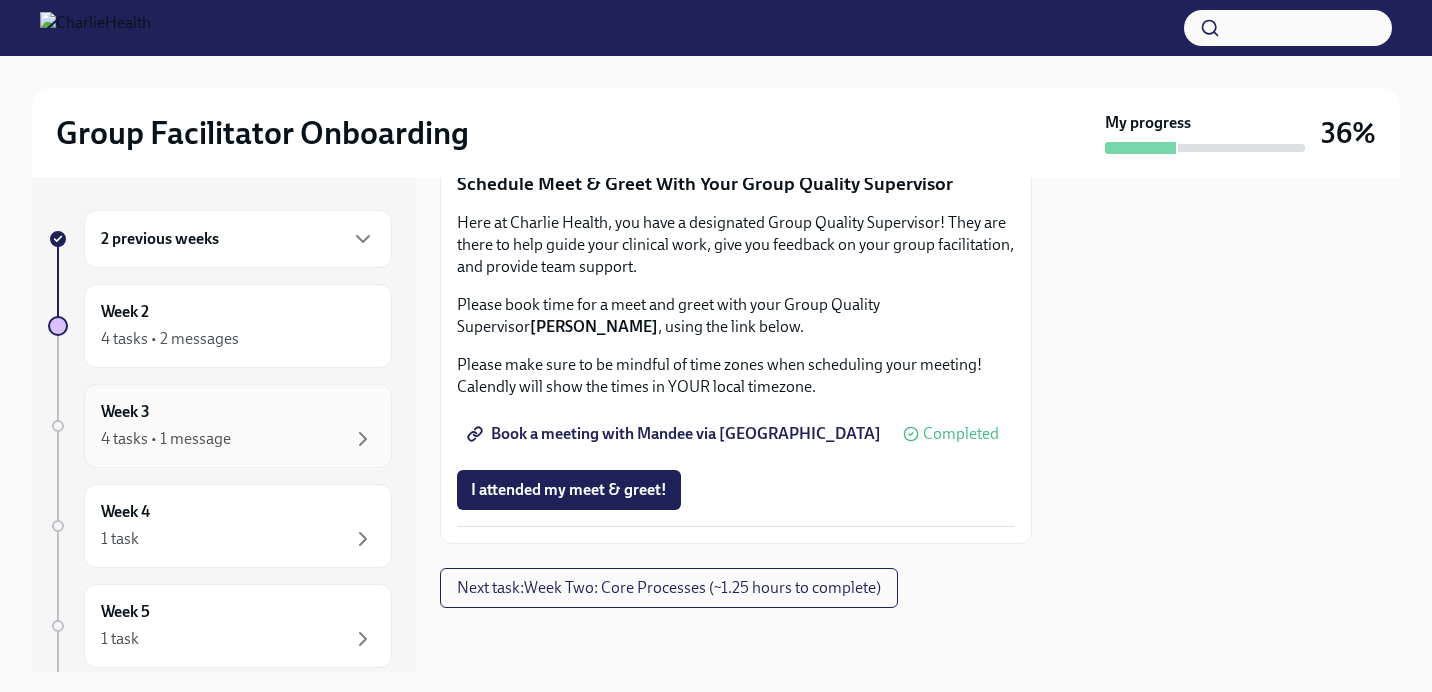 click on "4 tasks • 1 message" at bounding box center [238, 439] 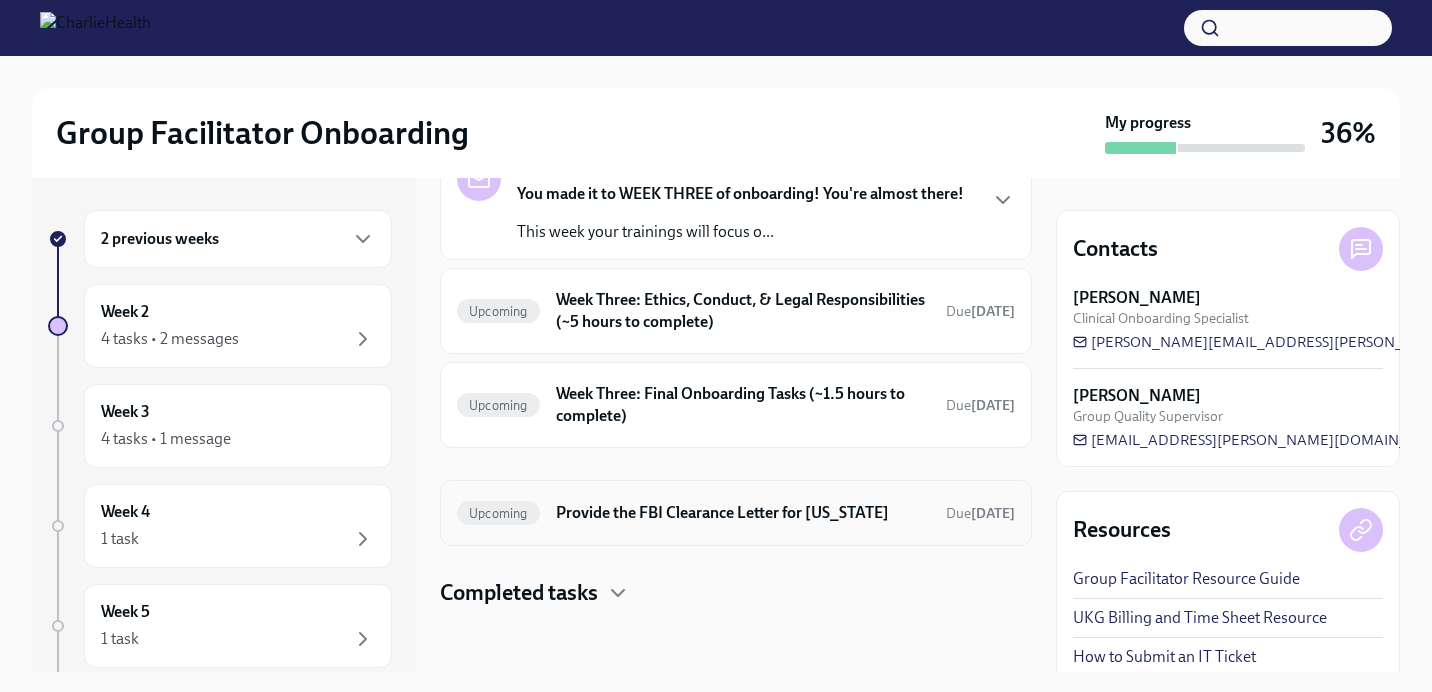 scroll, scrollTop: 130, scrollLeft: 0, axis: vertical 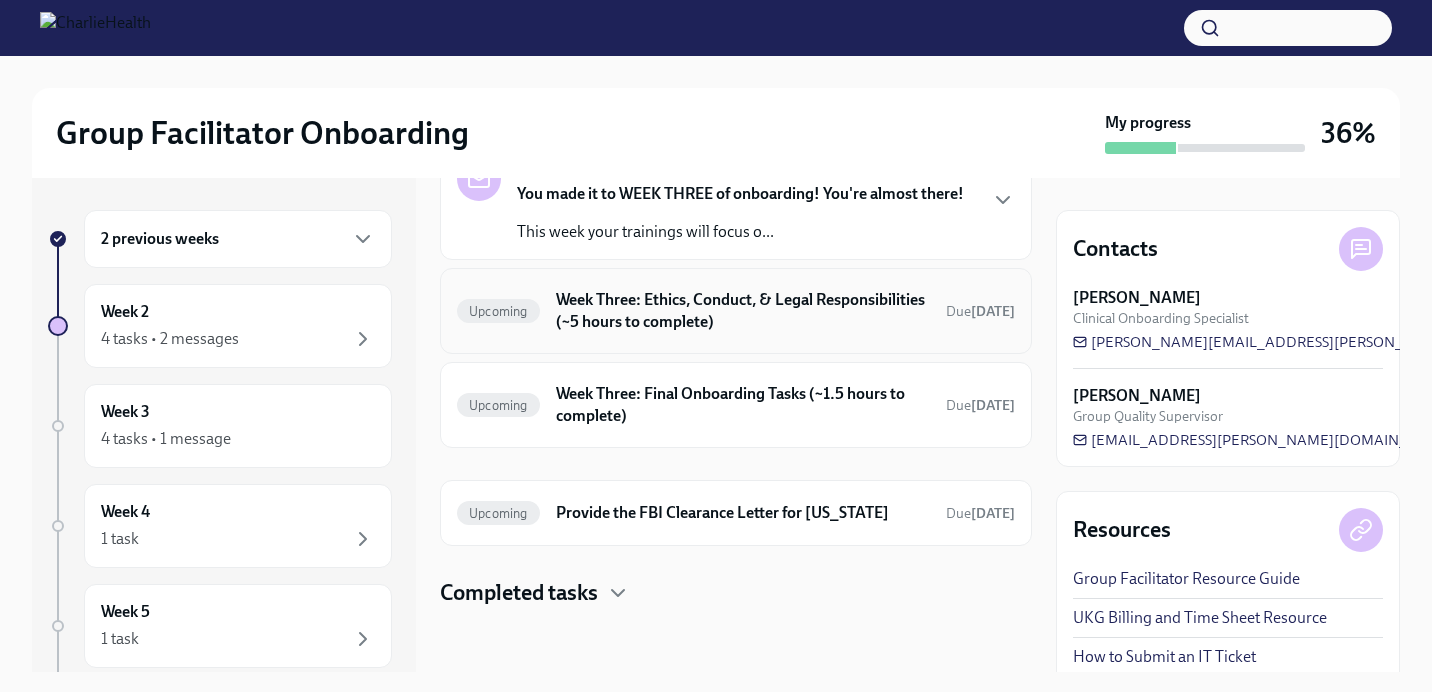 click on "Week Three: Ethics, Conduct, & Legal Responsibilities (~5 hours to complete)" at bounding box center [743, 311] 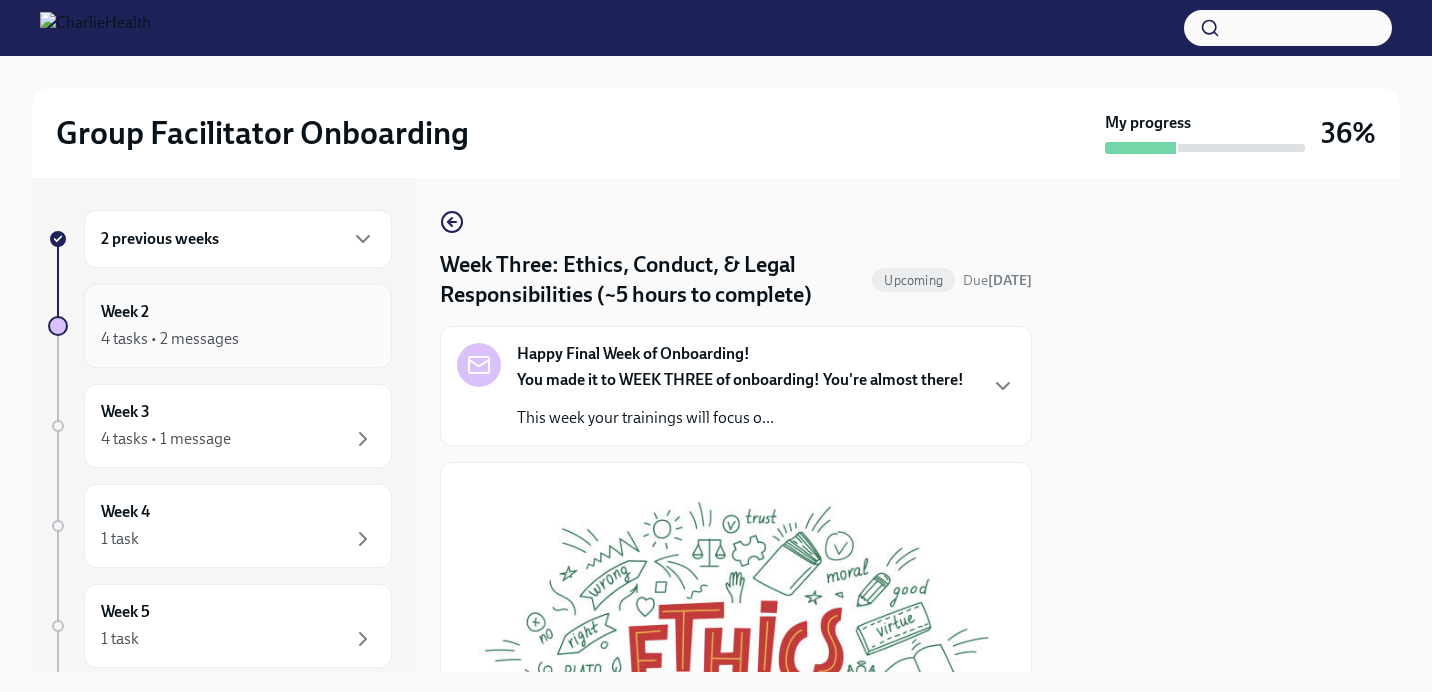 click on "Week 2 4 tasks • 2 messages" at bounding box center (238, 326) 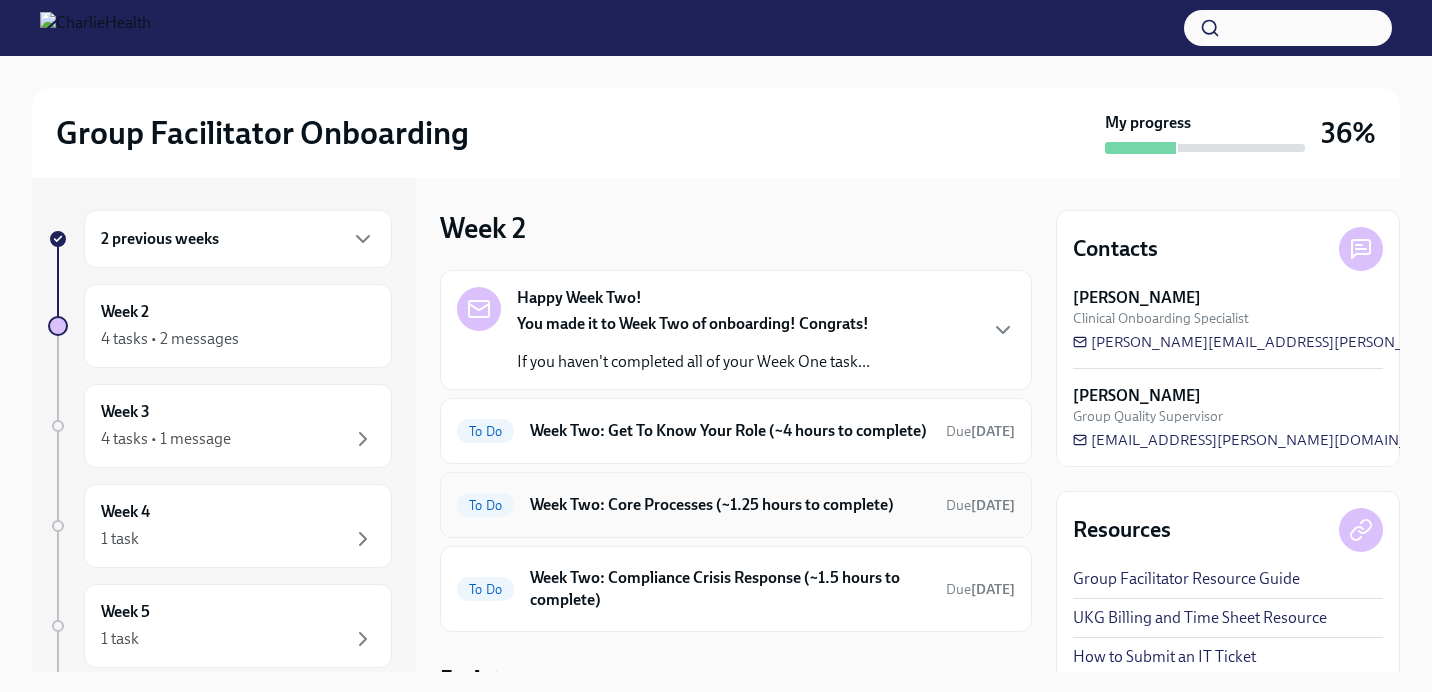 scroll, scrollTop: 0, scrollLeft: 0, axis: both 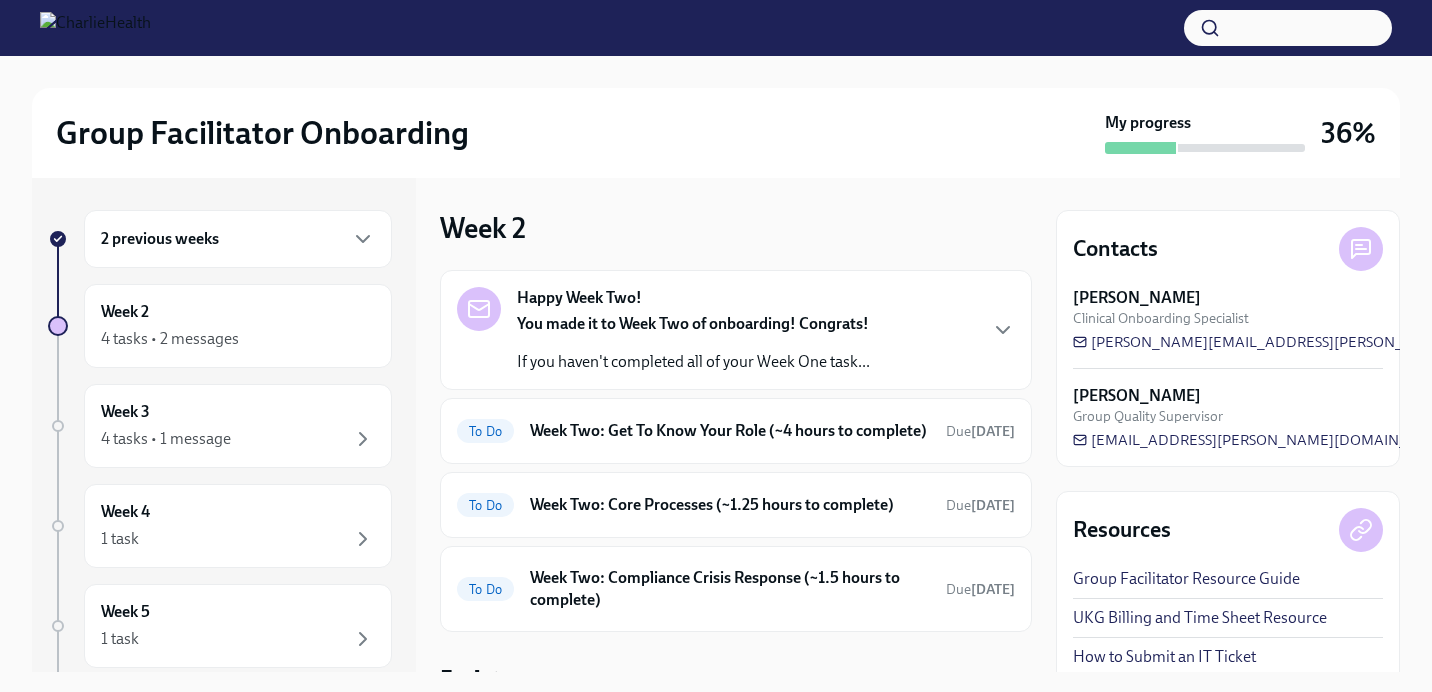 click on "2 previous weeks" at bounding box center (238, 239) 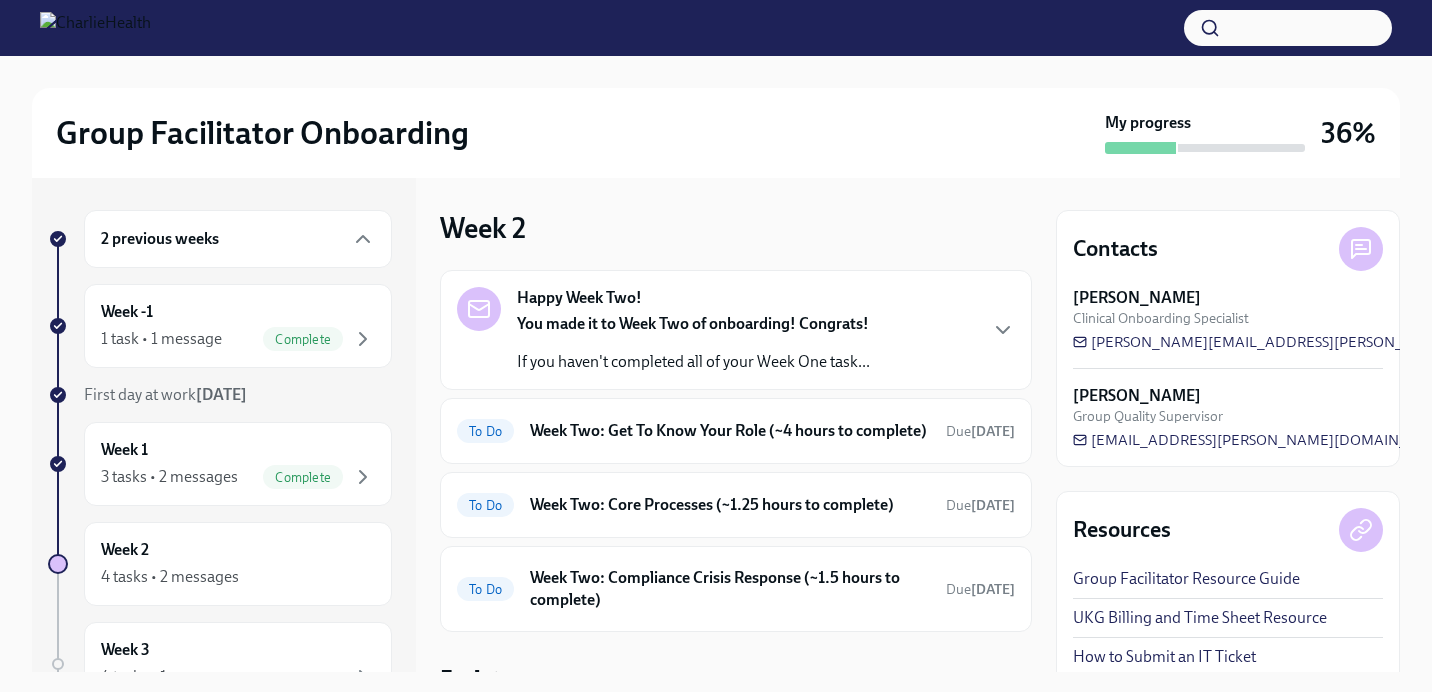 click on "2 previous weeks" at bounding box center (238, 239) 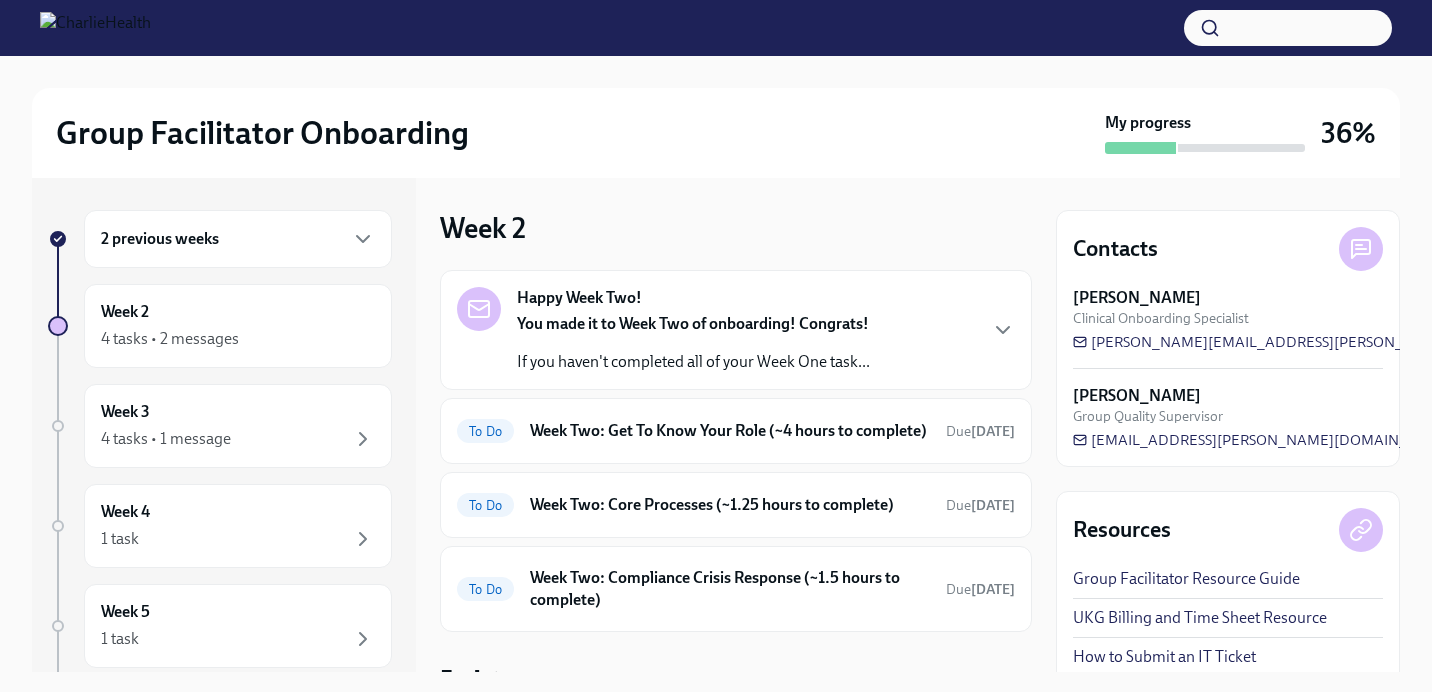 click on "2 previous weeks" at bounding box center (238, 239) 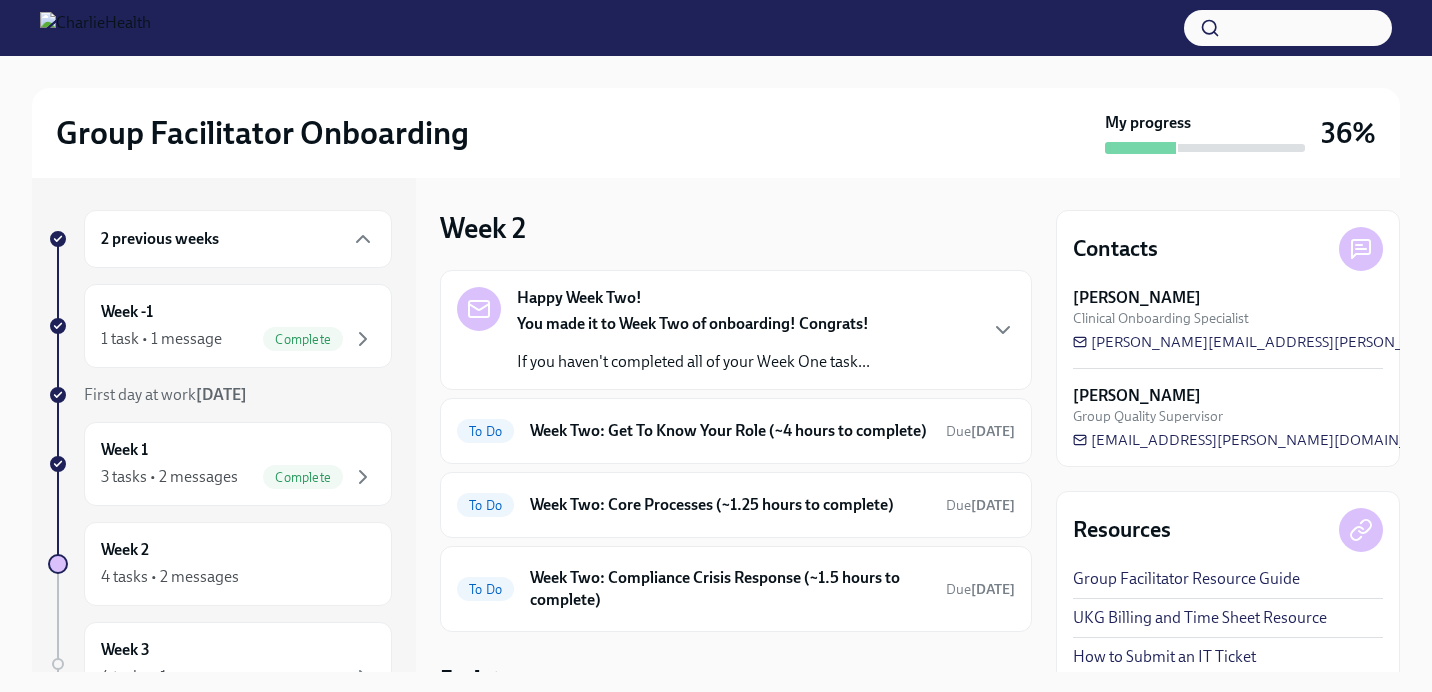 click on "2 previous weeks" at bounding box center [238, 239] 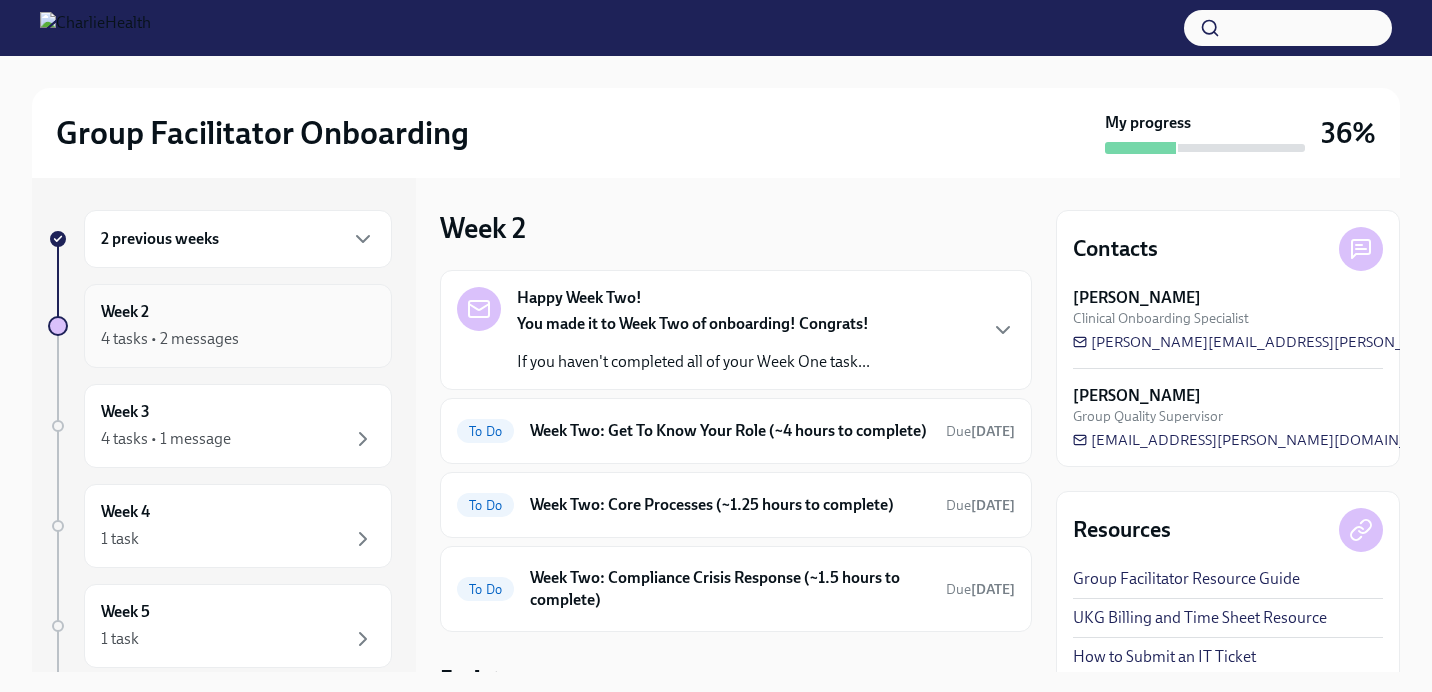click on "Week 2 4 tasks • 2 messages" at bounding box center (238, 326) 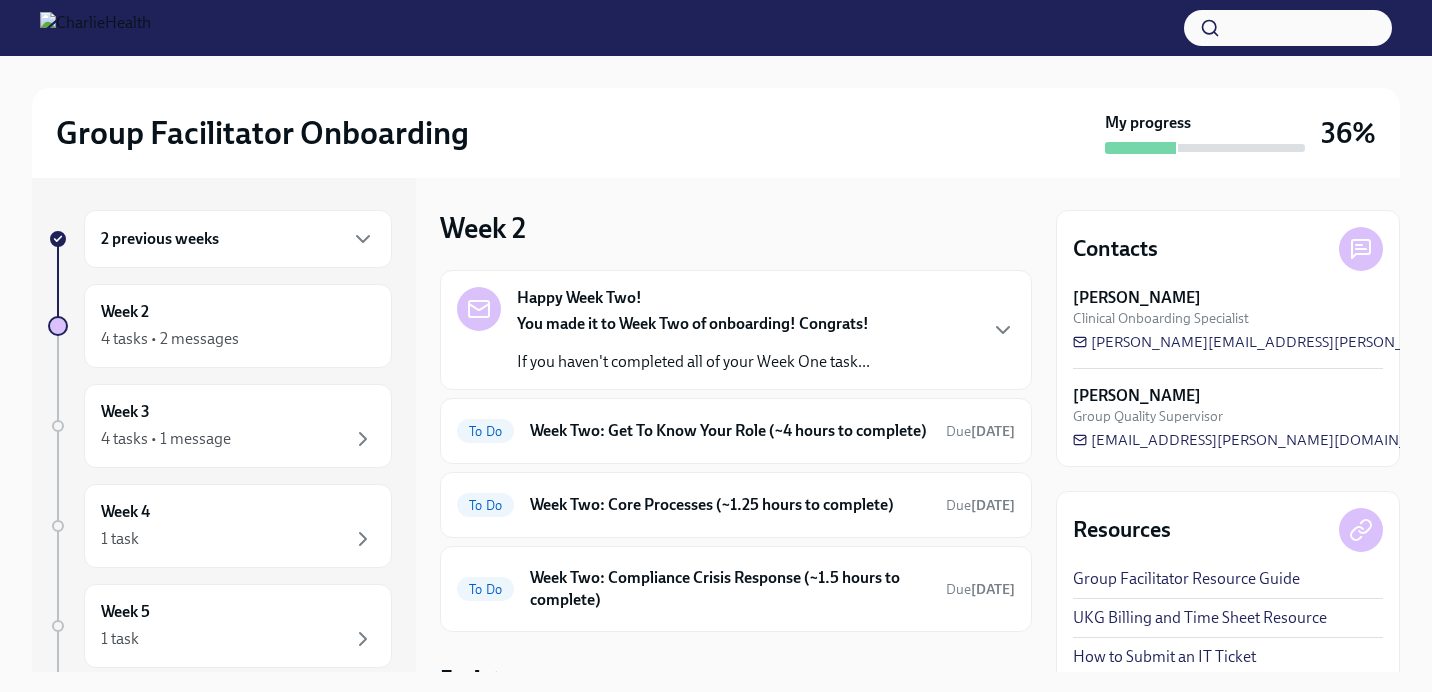 scroll, scrollTop: 0, scrollLeft: 0, axis: both 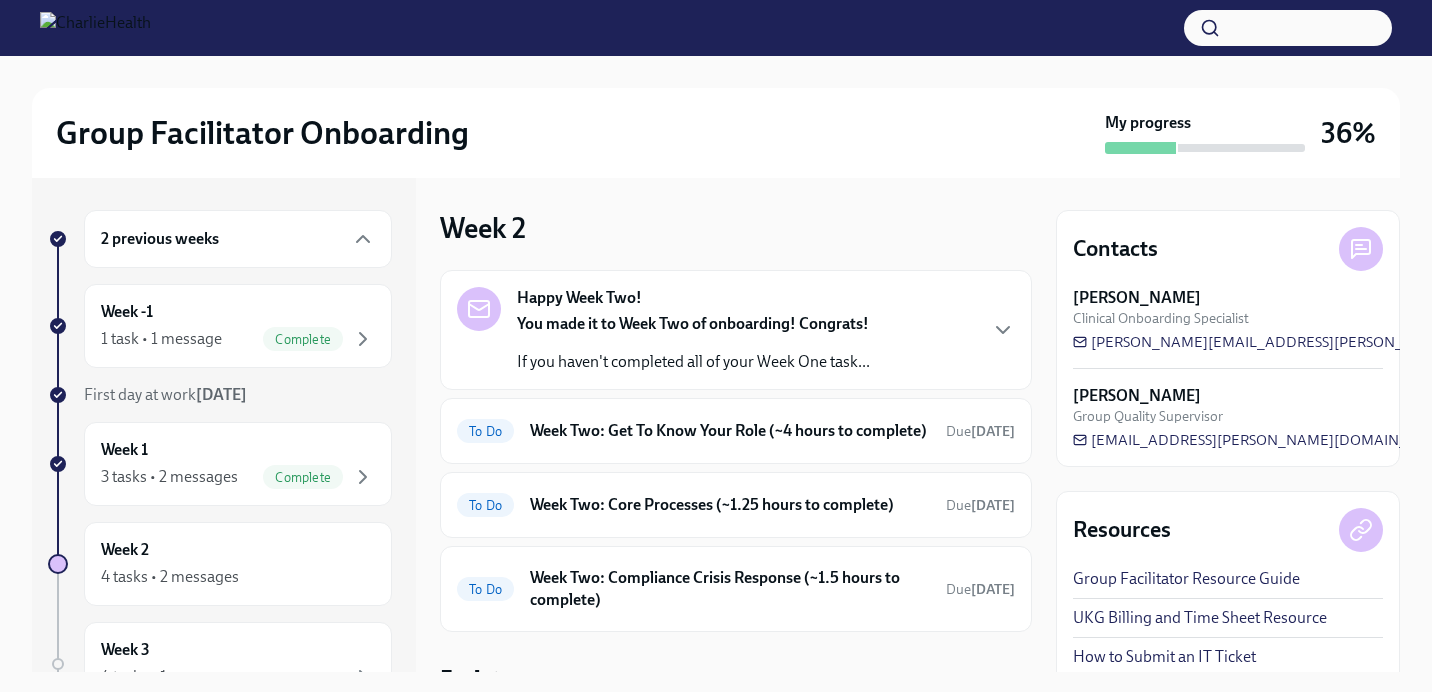 click on "2 previous weeks" at bounding box center [238, 239] 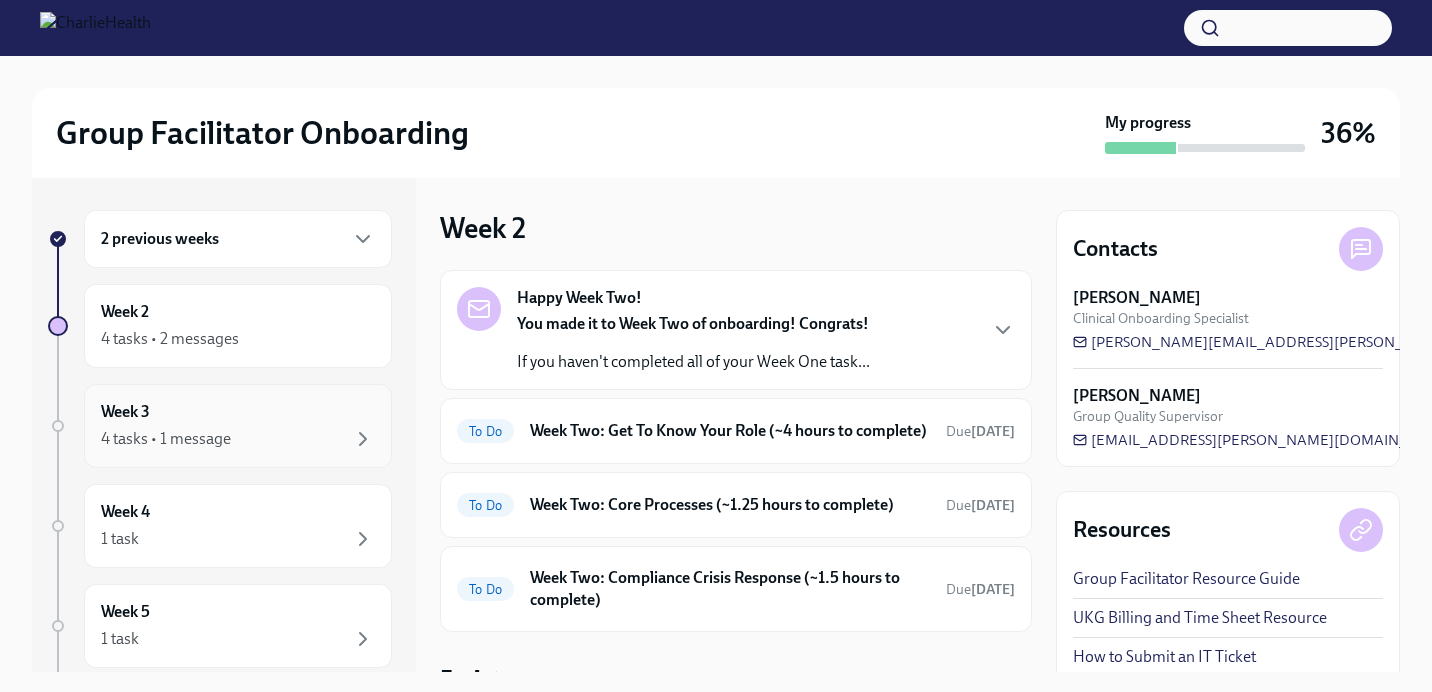 click on "Week 3 4 tasks • 1 message" at bounding box center [238, 426] 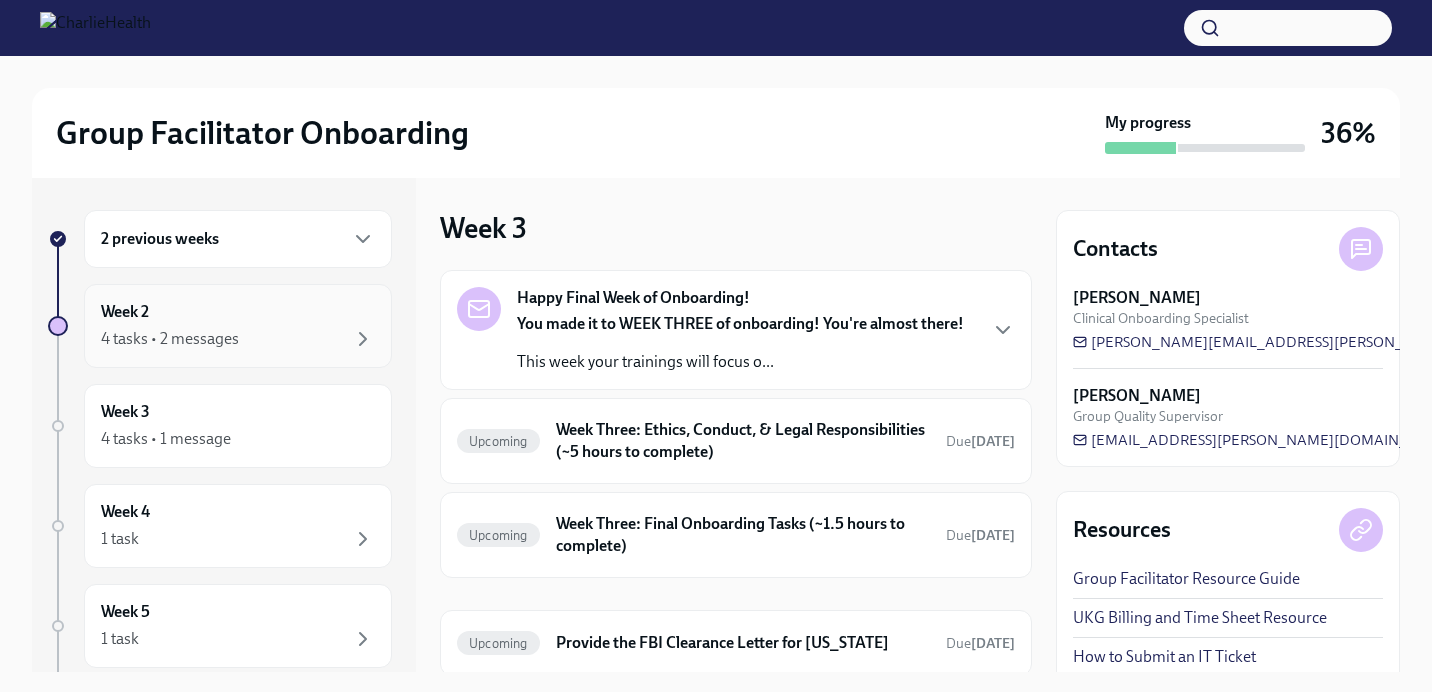 click on "4 tasks • 2 messages" at bounding box center (170, 339) 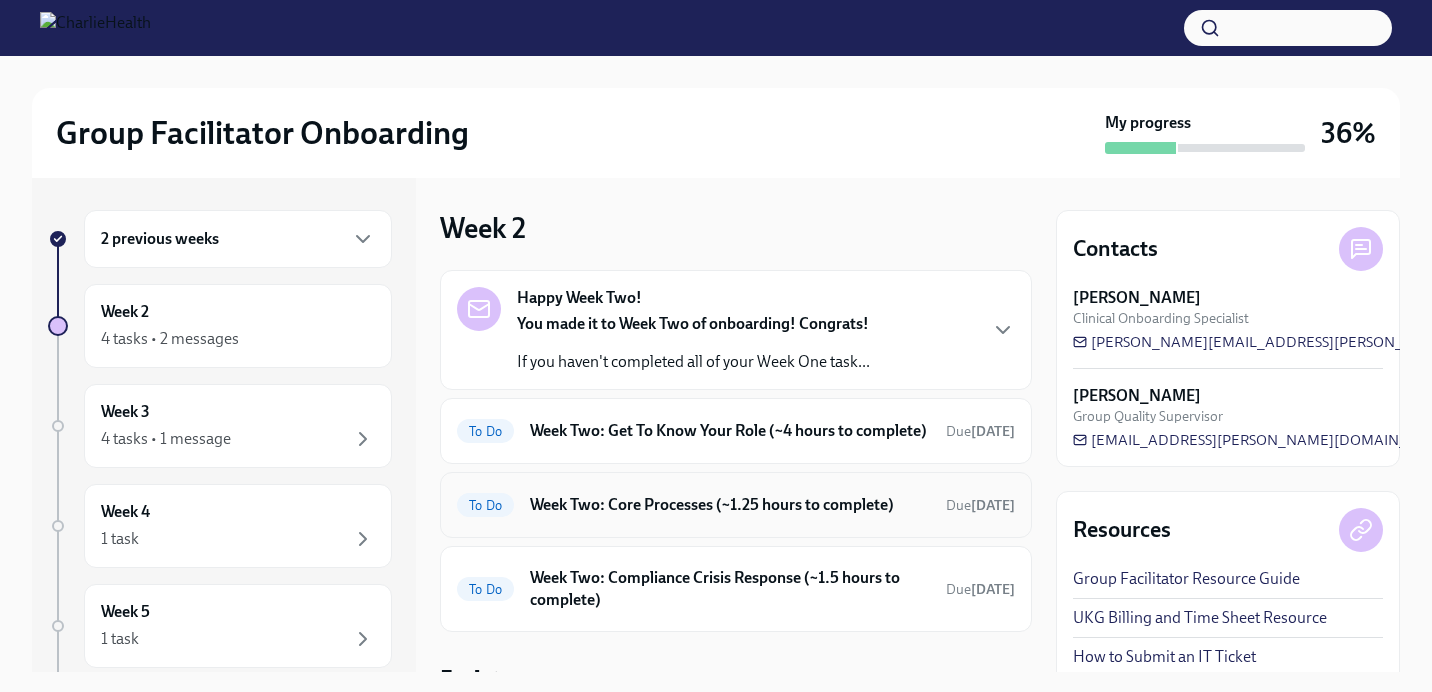 scroll, scrollTop: 87, scrollLeft: 0, axis: vertical 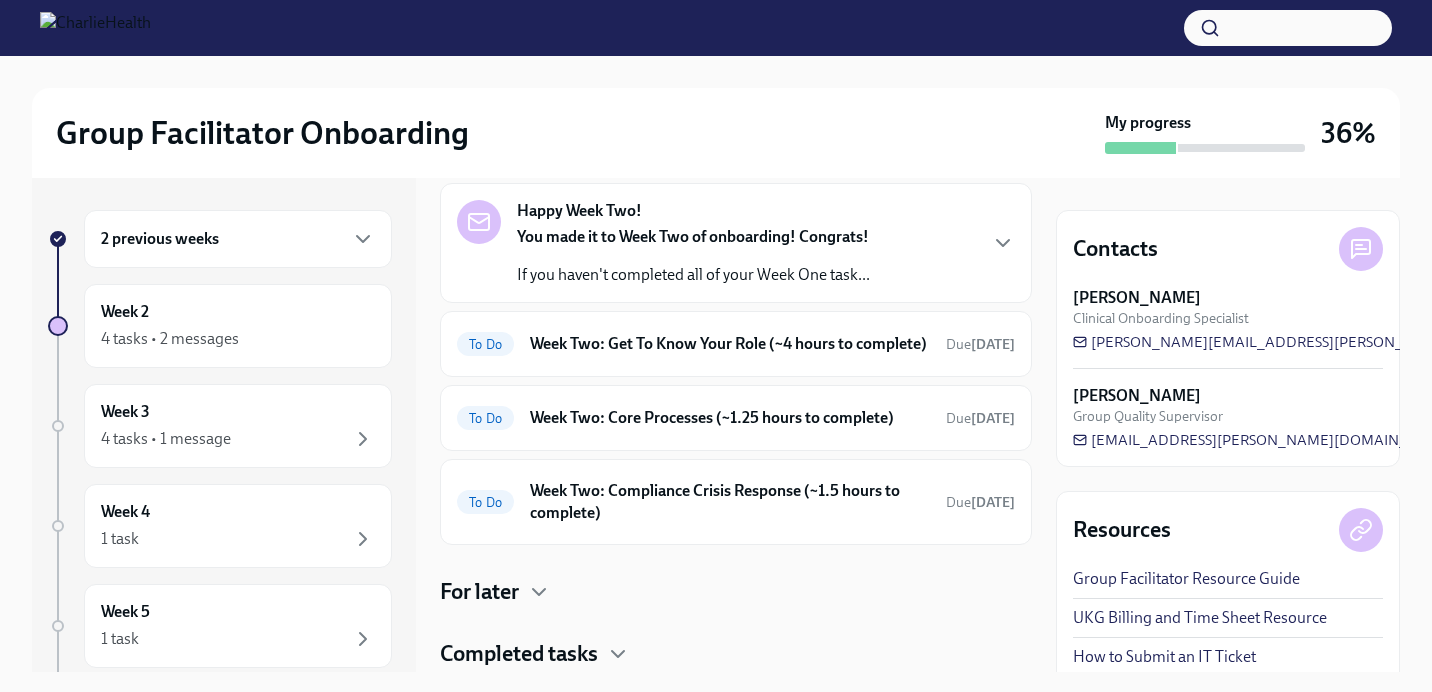 click on "Happy Week Two! You made it to Week Two of onboarding! Congrats!
If you haven't completed all of your Week One task..." at bounding box center (736, 243) 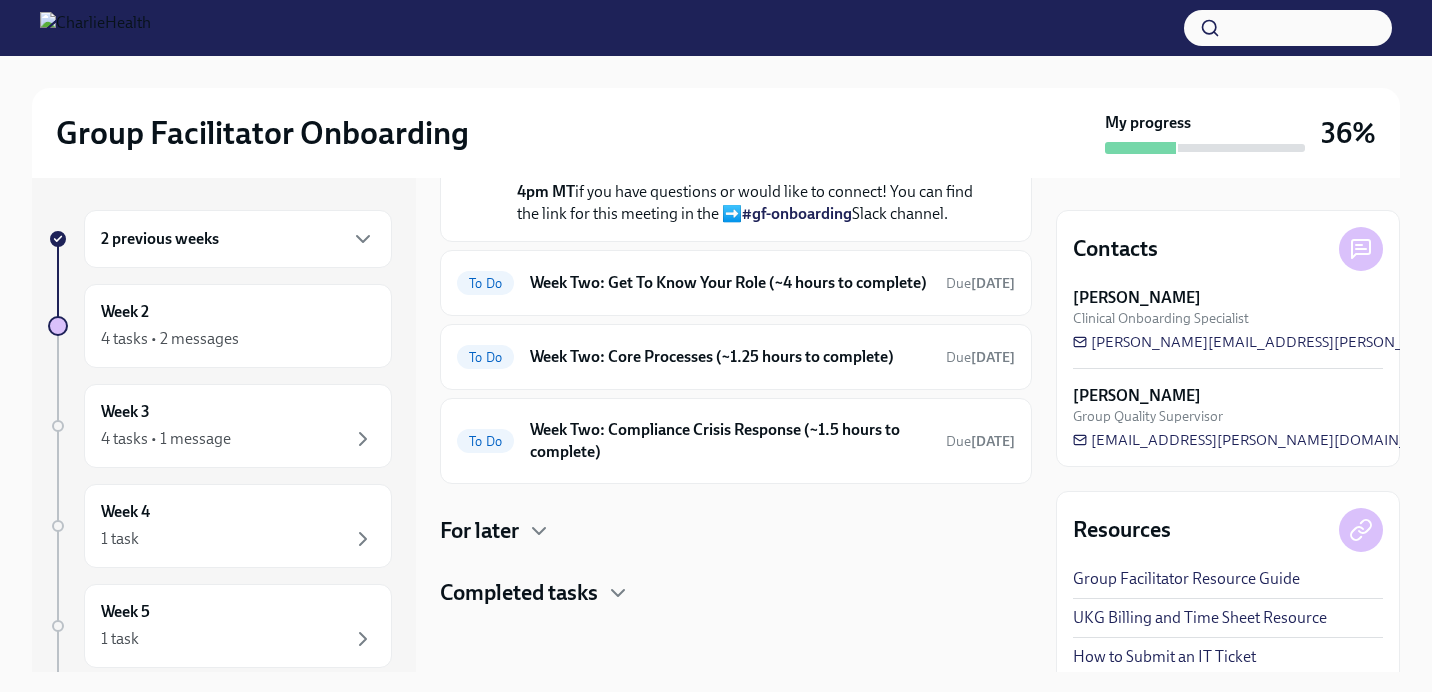 scroll, scrollTop: 655, scrollLeft: 0, axis: vertical 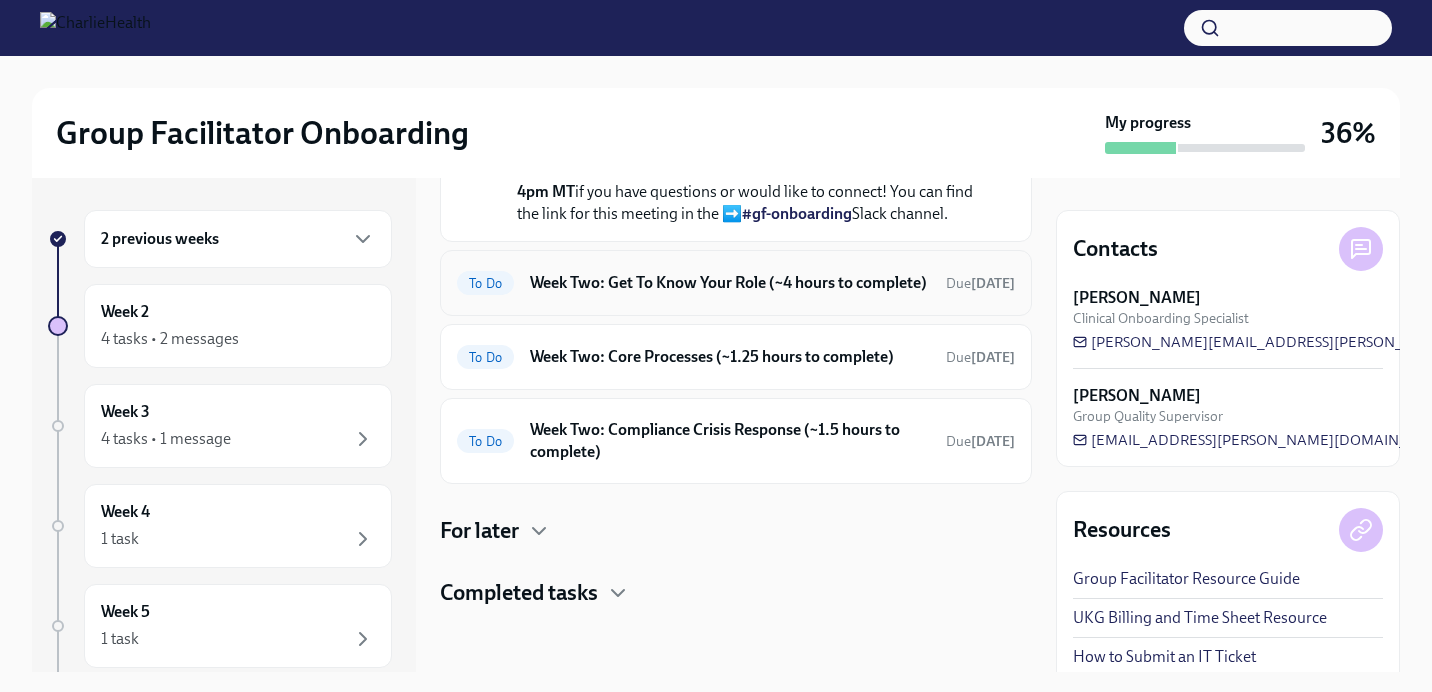 click on "Week Two: Get To Know Your Role (~4 hours to complete)" at bounding box center [730, 283] 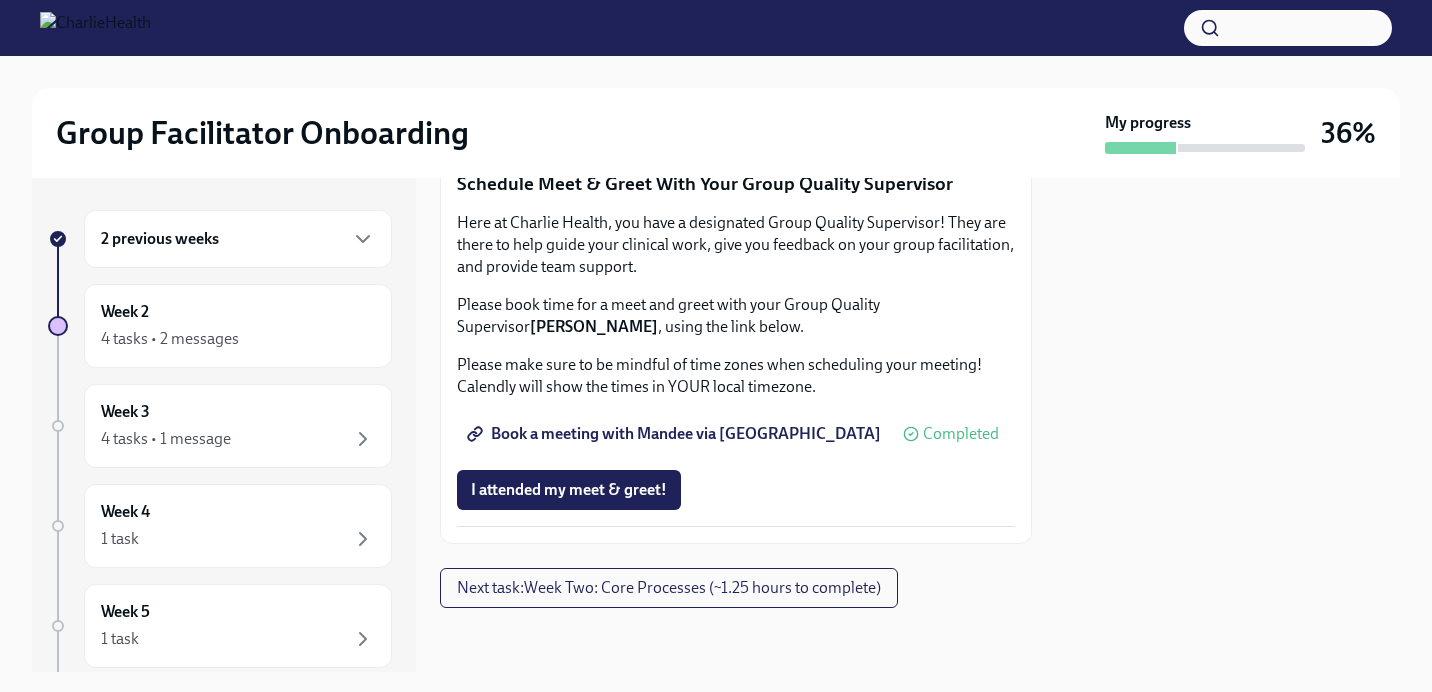 scroll, scrollTop: 2083, scrollLeft: 0, axis: vertical 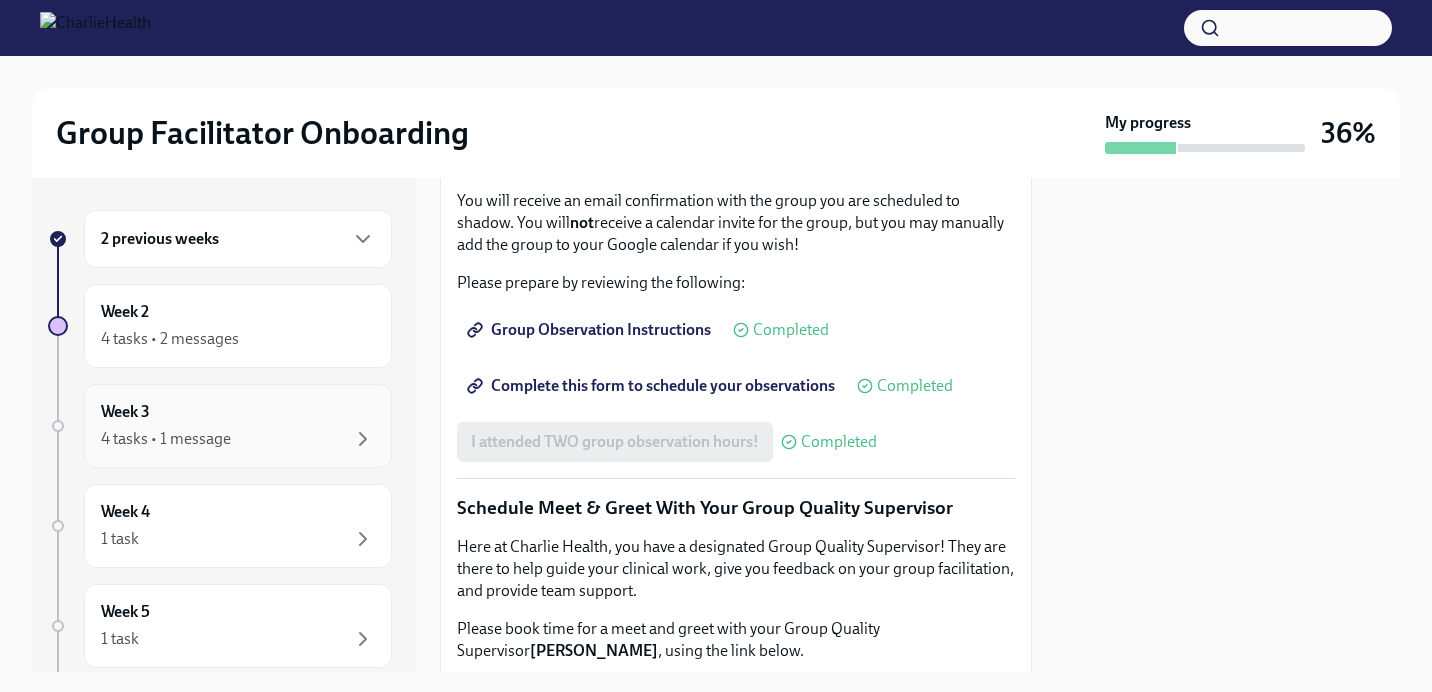 click on "4 tasks • 1 message" at bounding box center [166, 439] 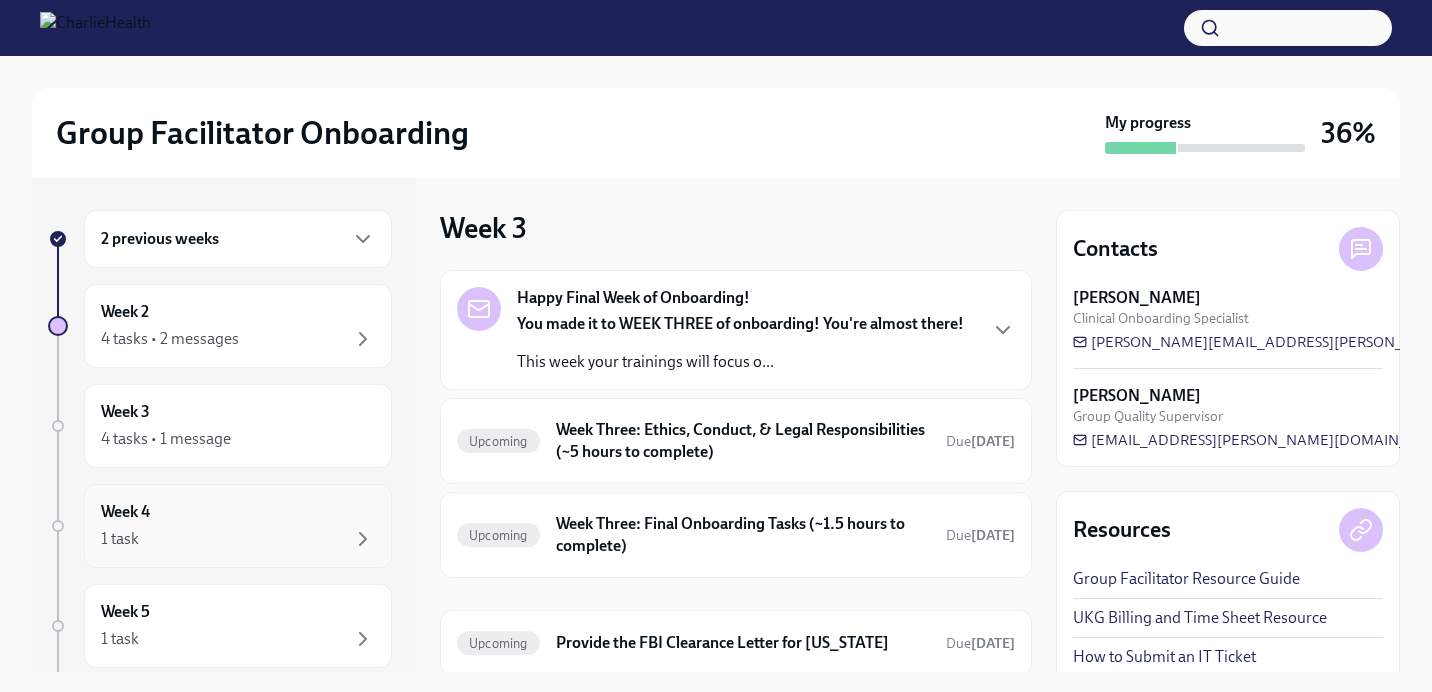 click on "1 task" at bounding box center [238, 539] 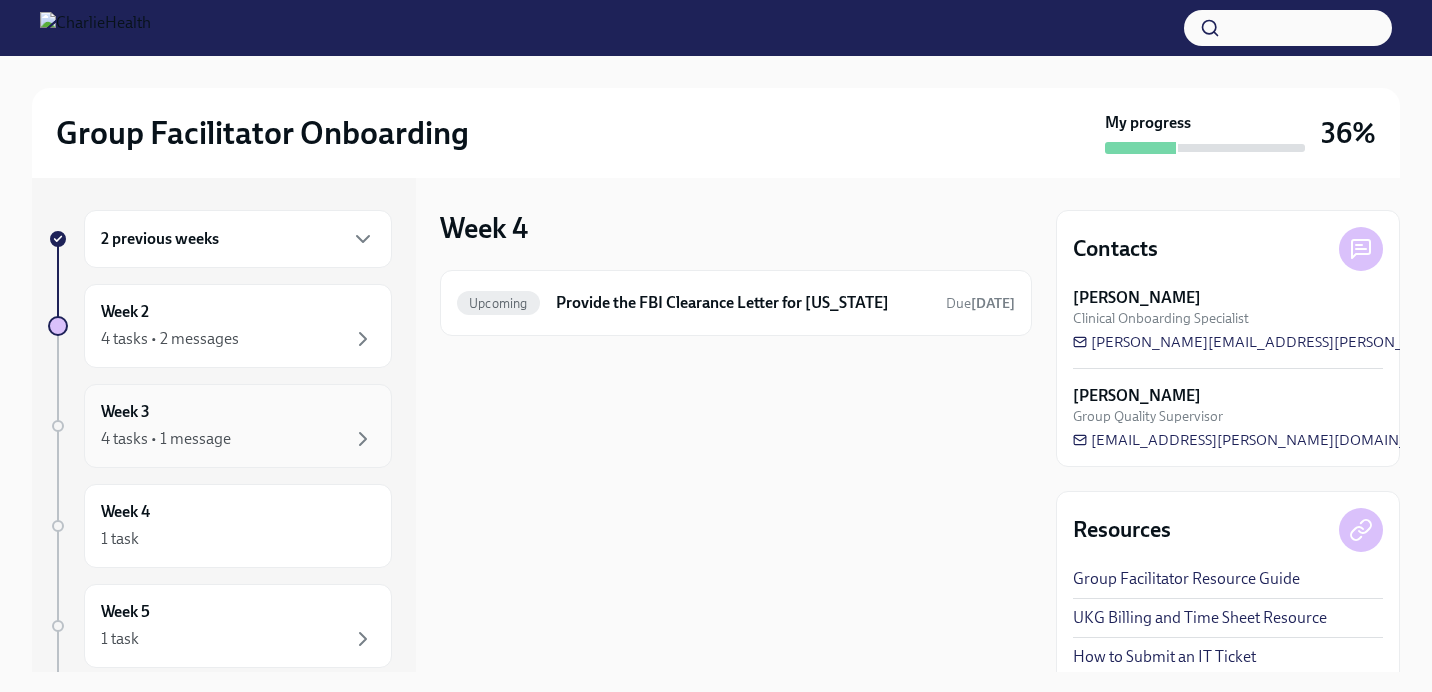 click on "4 tasks • 1 message" at bounding box center (238, 439) 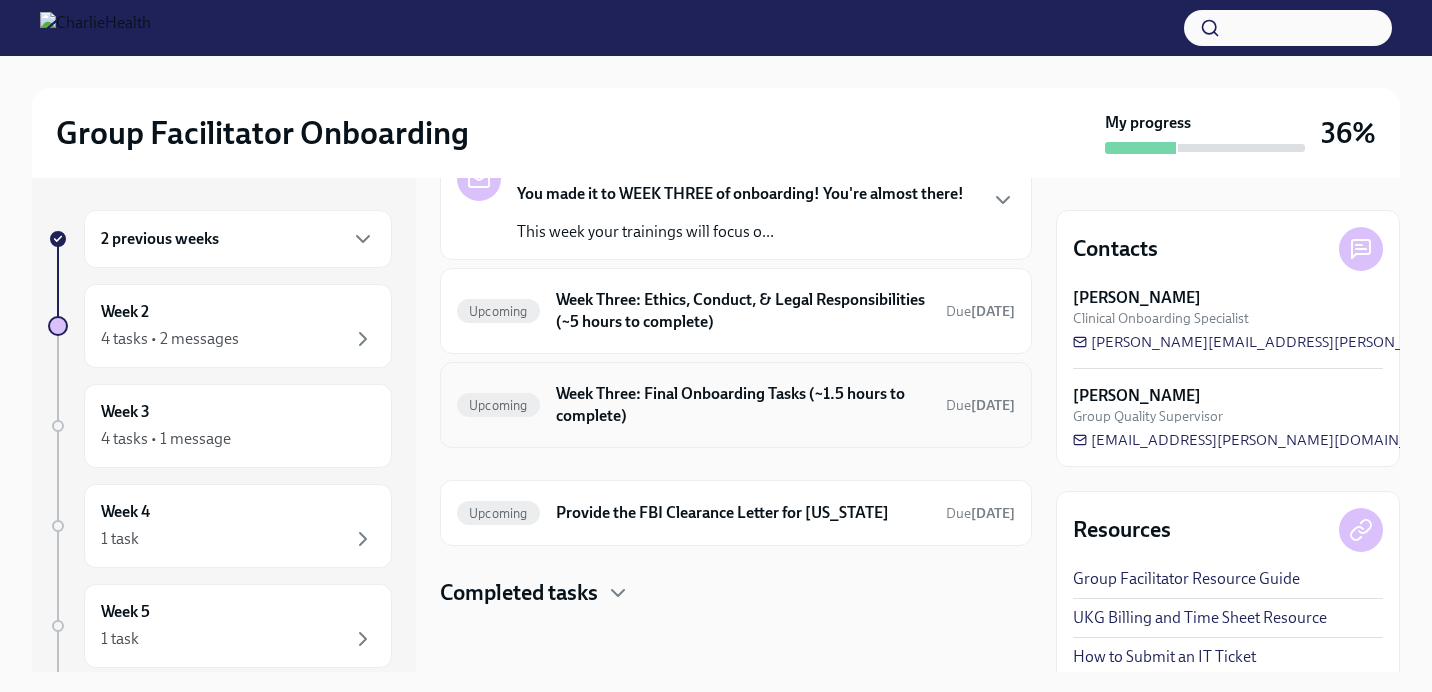 scroll, scrollTop: 130, scrollLeft: 0, axis: vertical 